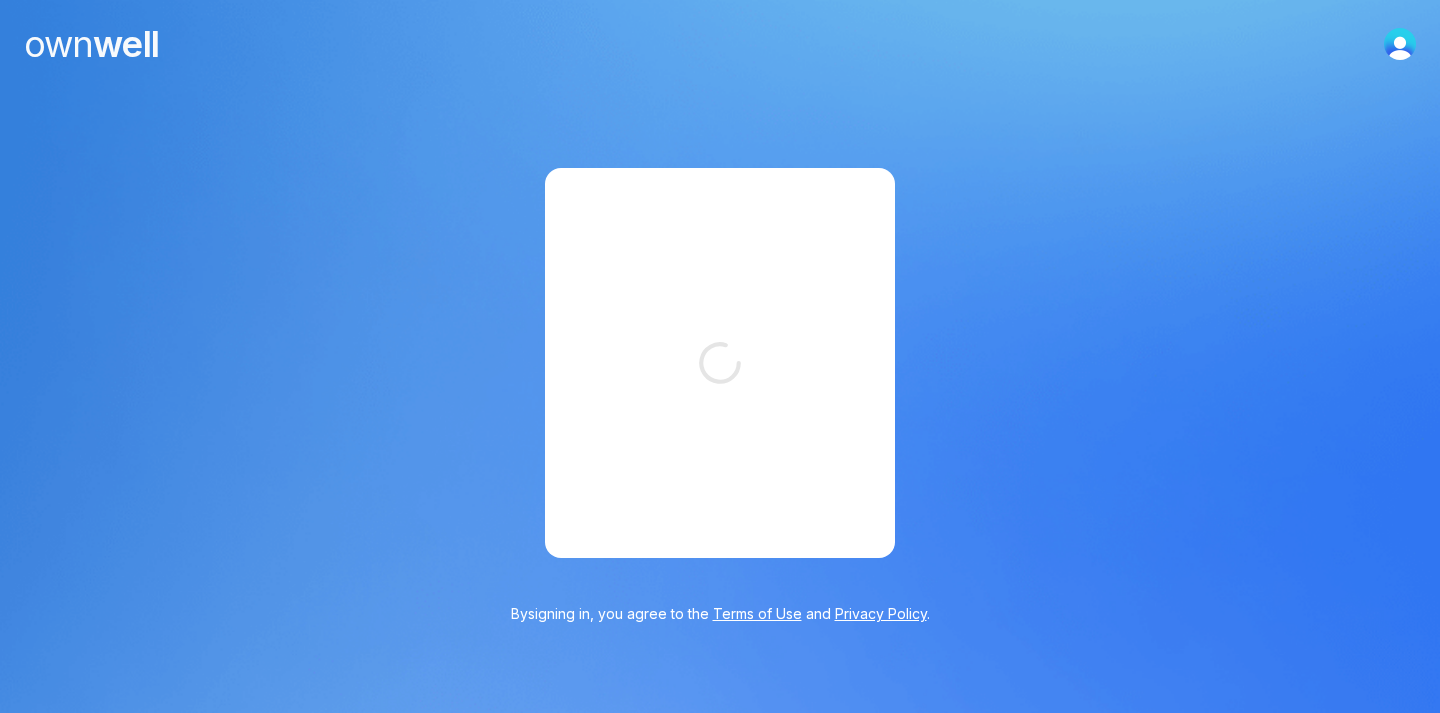 scroll, scrollTop: 0, scrollLeft: 0, axis: both 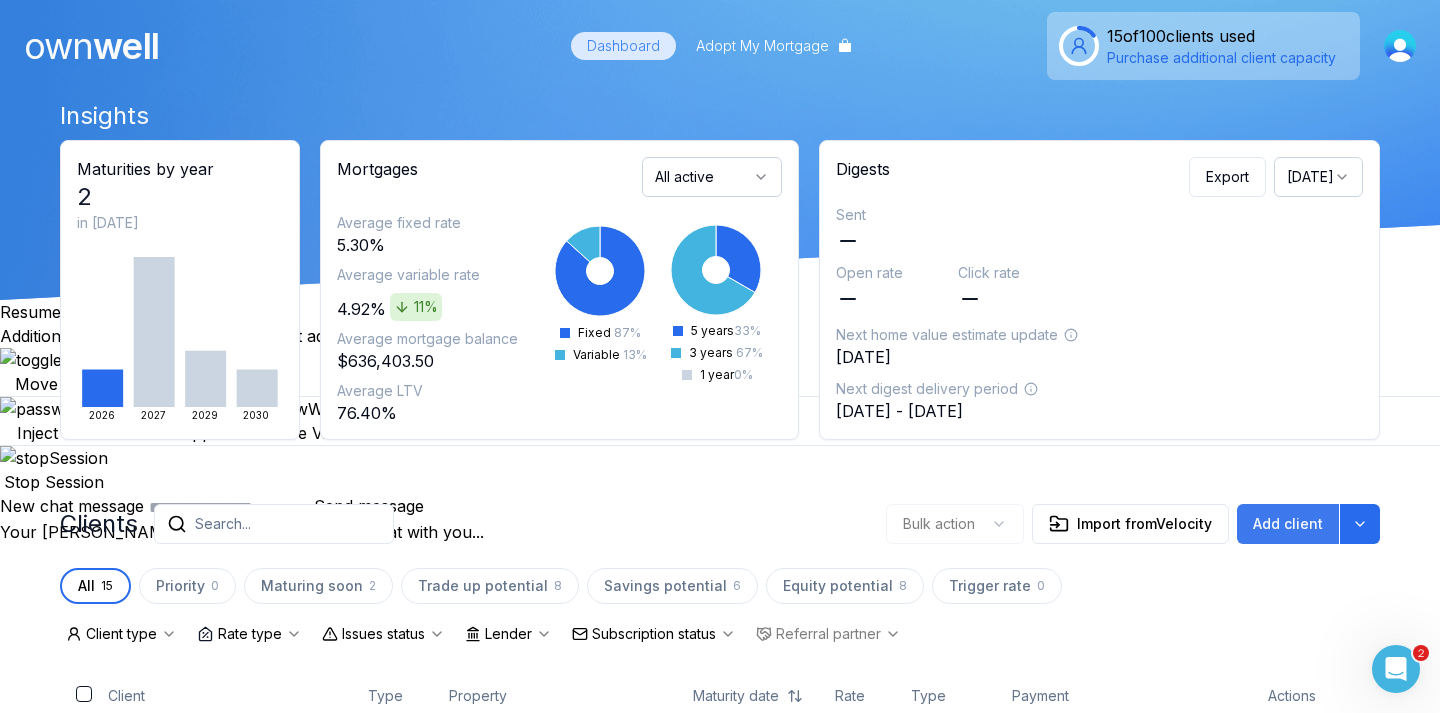 click on "Add client" at bounding box center [1288, 524] 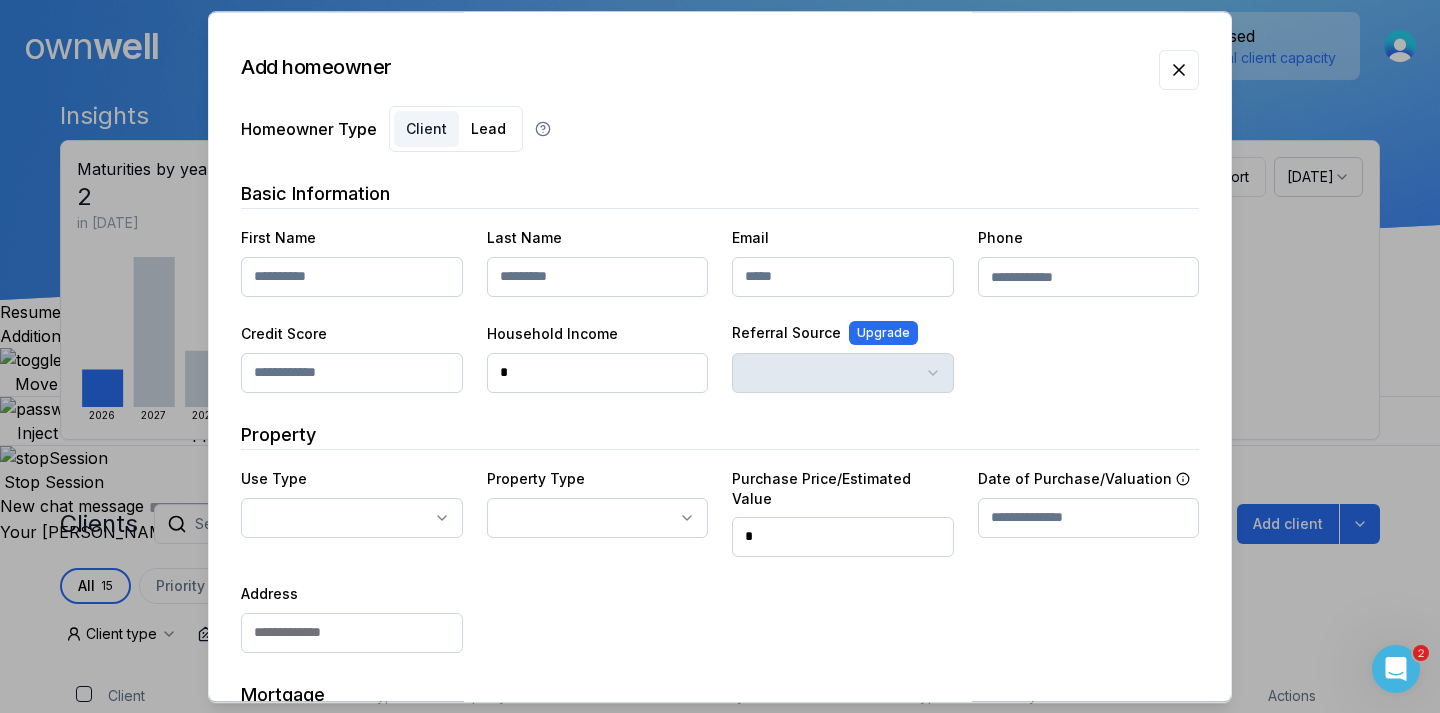 click at bounding box center (352, 277) 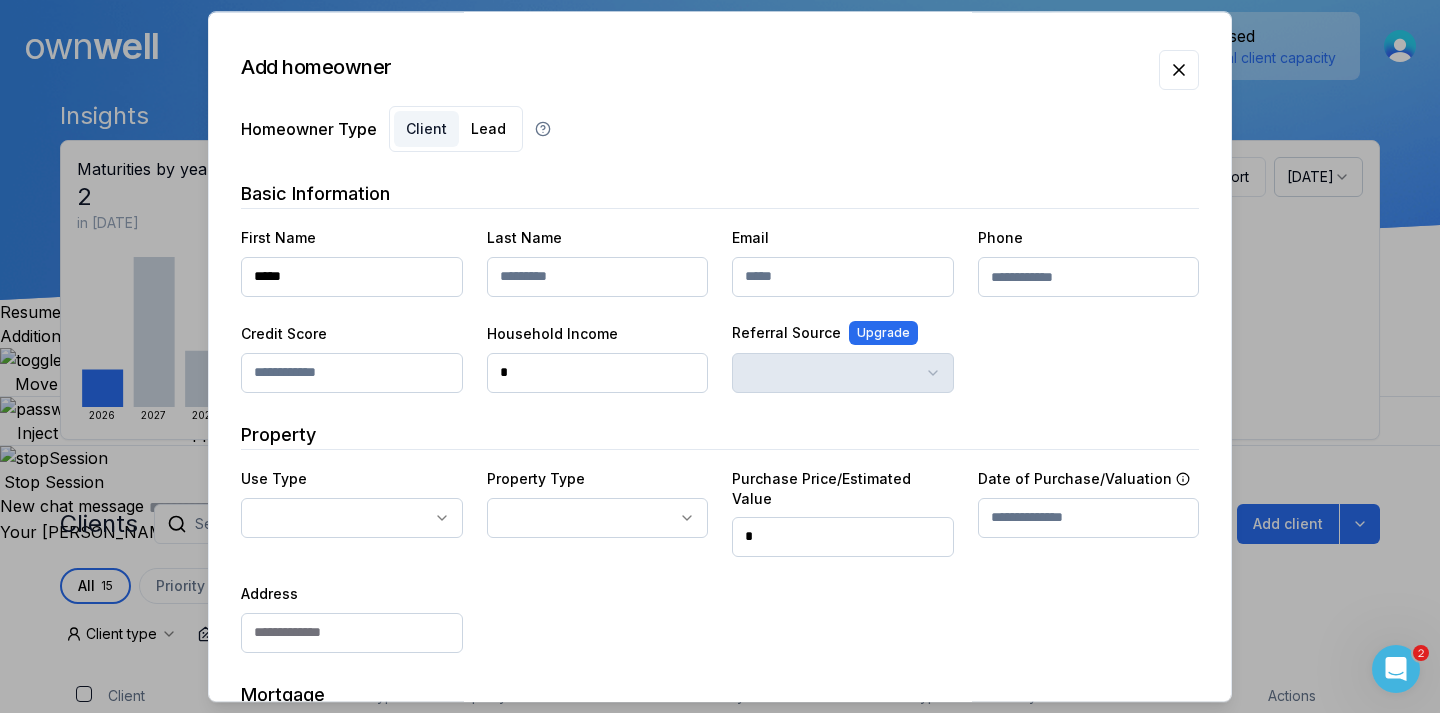 type on "****" 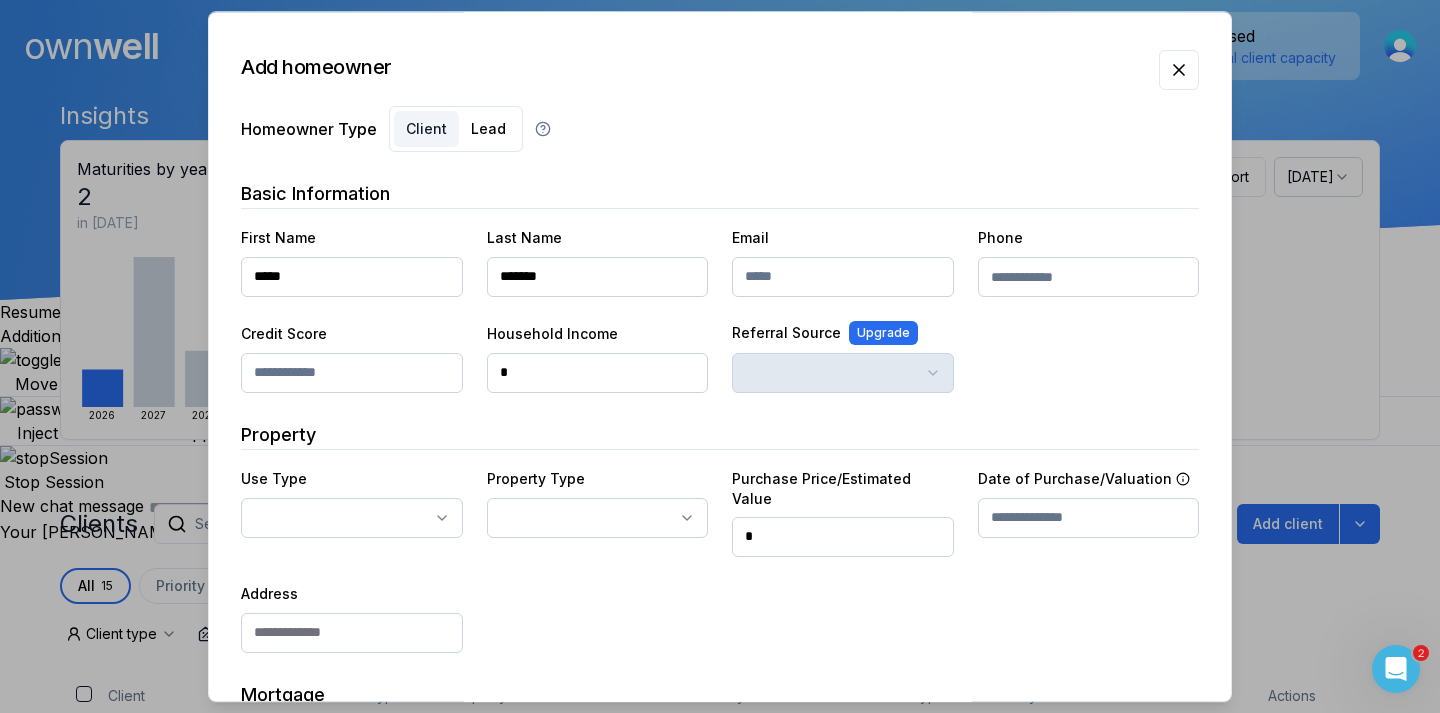 type on "*******" 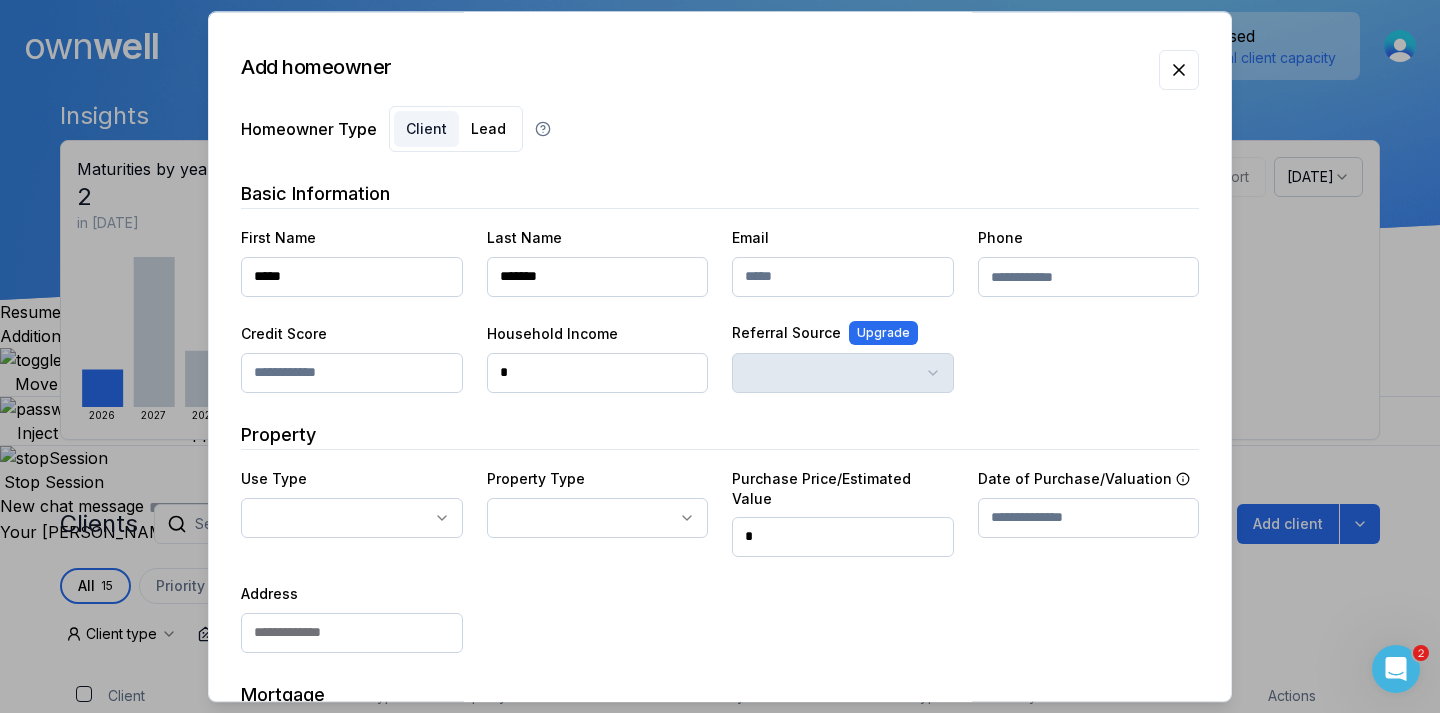 click at bounding box center (843, 277) 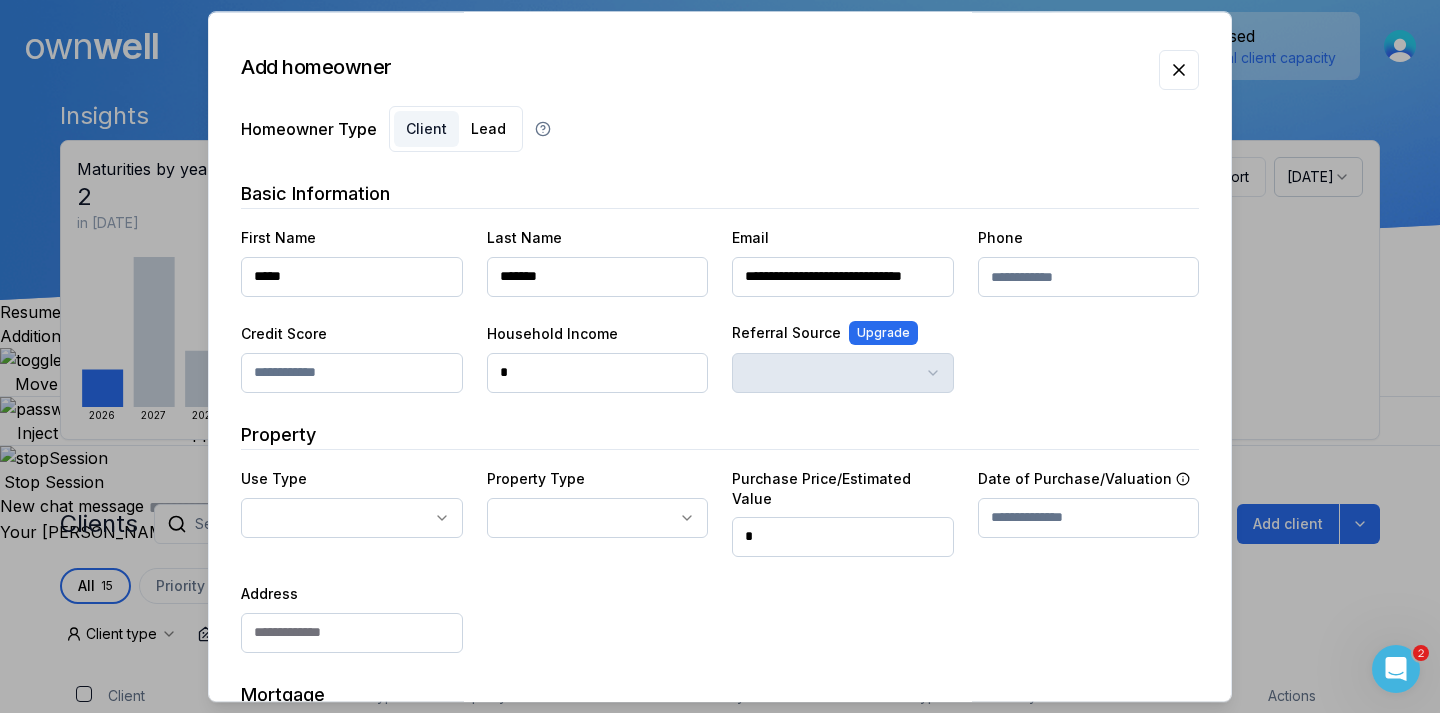 scroll, scrollTop: 0, scrollLeft: 29, axis: horizontal 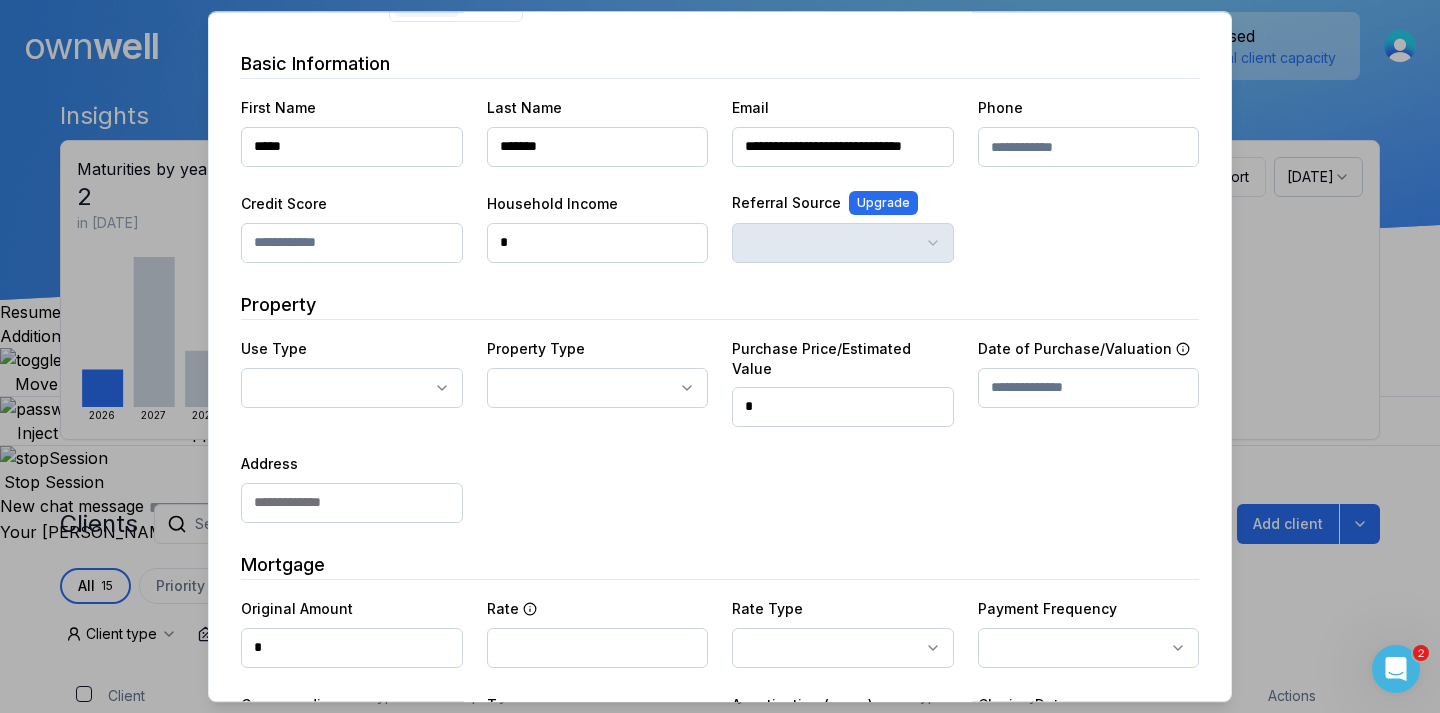 type on "**********" 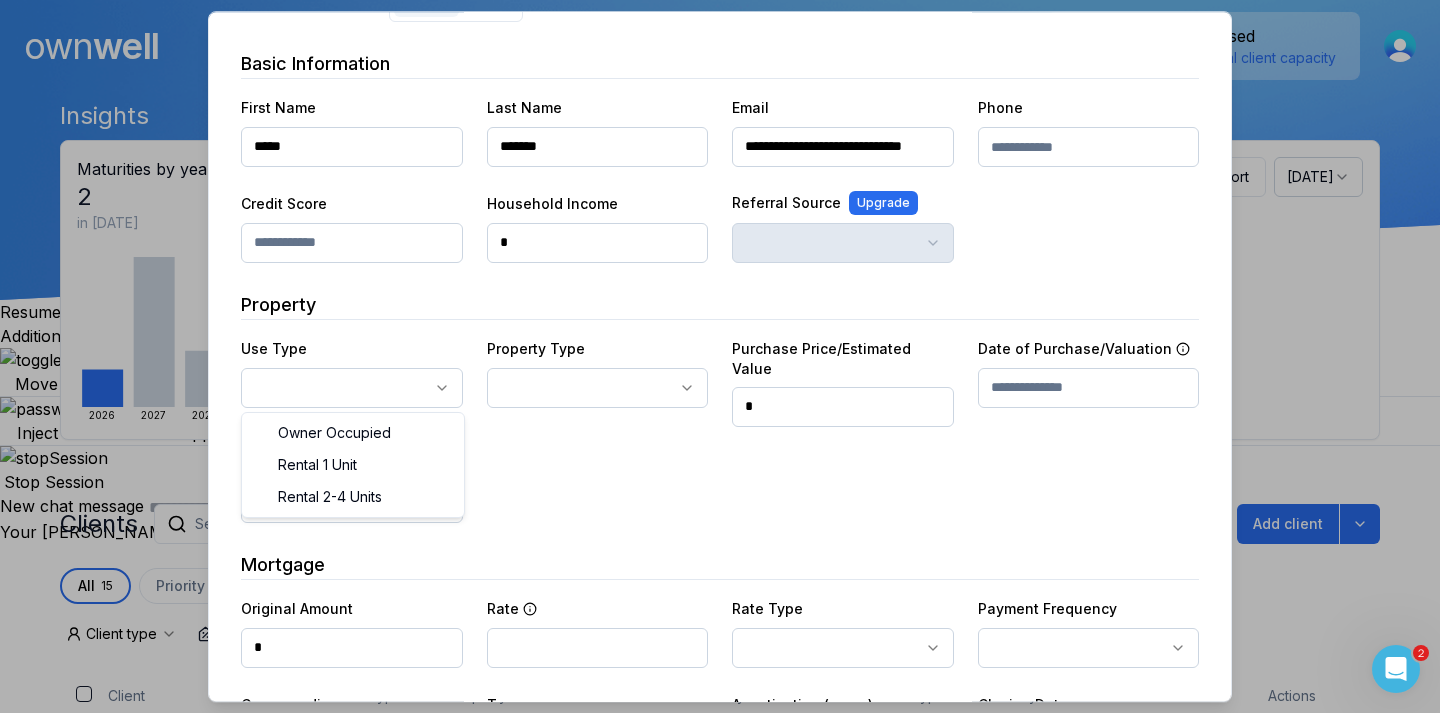 scroll, scrollTop: 0, scrollLeft: 0, axis: both 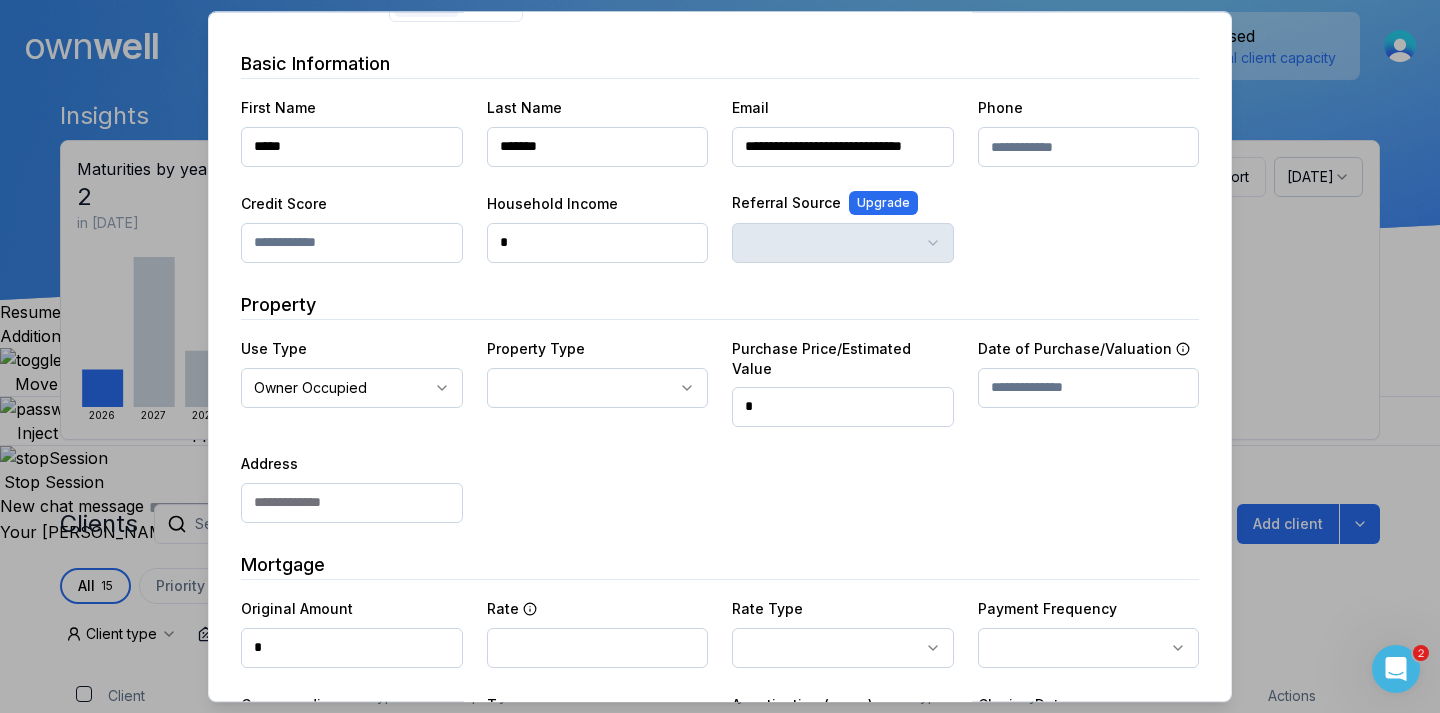 click on "Ownwell's platform is not optimized for mobile at this time.   For the best experience, please use a   desktop or laptop  to manage your account.   Note:  The   personalized homeownership reports   you generate for clients   are fully mobile-friendly   and can be easily viewed on any device. own well Dashboard Adopt My Mortgage 15  of  100  clients used Purchase additional client capacity Insights Maturities by year 2 in 2026 2026 2027 2029 2030 Mortgages All active Average fixed rate 5.30% Average variable rate 4.92% 11% Average mortgage balance $636,403.50 Average LTV 76.40% Fixed   87 % Variable   13 % 5 years  33 % 3 years   67 % 1 year  0 % Digests Export July 2025 Sent Open rate Click rate Next home value estimate update July 7, 2025 Next digest delivery period Jul 14, 2025 - Jul 20, 2025 Clients Search... Bulk action   Import from  Velocity Add client All 15 Priority 0 Maturing soon 2 Trade up potential 8 Savings potential 6 Equity potential 8 Trigger rate 0 Client type Rate type Issues status Lender" at bounding box center [720, 272] 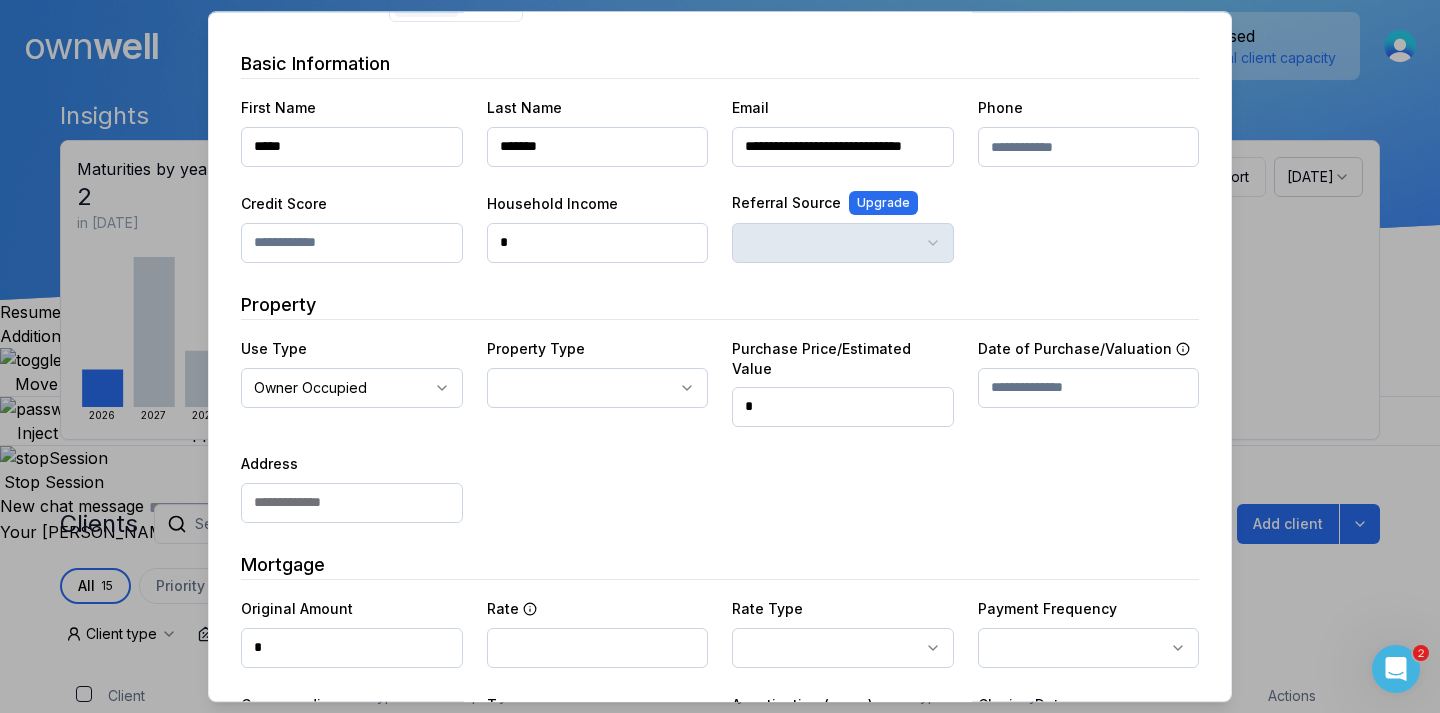 click on "Ownwell's platform is not optimized for mobile at this time.   For the best experience, please use a   desktop or laptop  to manage your account.   Note:  The   personalized homeownership reports   you generate for clients   are fully mobile-friendly   and can be easily viewed on any device. own well Dashboard Adopt My Mortgage 15  of  100  clients used Purchase additional client capacity Insights Maturities by year 2 in 2026 2026 2027 2029 2030 Mortgages All active Average fixed rate 5.30% Average variable rate 4.92% 11% Average mortgage balance $636,403.50 Average LTV 76.40% Fixed   87 % Variable   13 % 5 years  33 % 3 years   67 % 1 year  0 % Digests Export July 2025 Sent Open rate Click rate Next home value estimate update July 7, 2025 Next digest delivery period Jul 14, 2025 - Jul 20, 2025 Clients Search... Bulk action   Import from  Velocity Add client All 15 Priority 0 Maturing soon 2 Trade up potential 8 Savings potential 6 Equity potential 8 Trigger rate 0 Client type Rate type Issues status Lender" at bounding box center (720, 272) 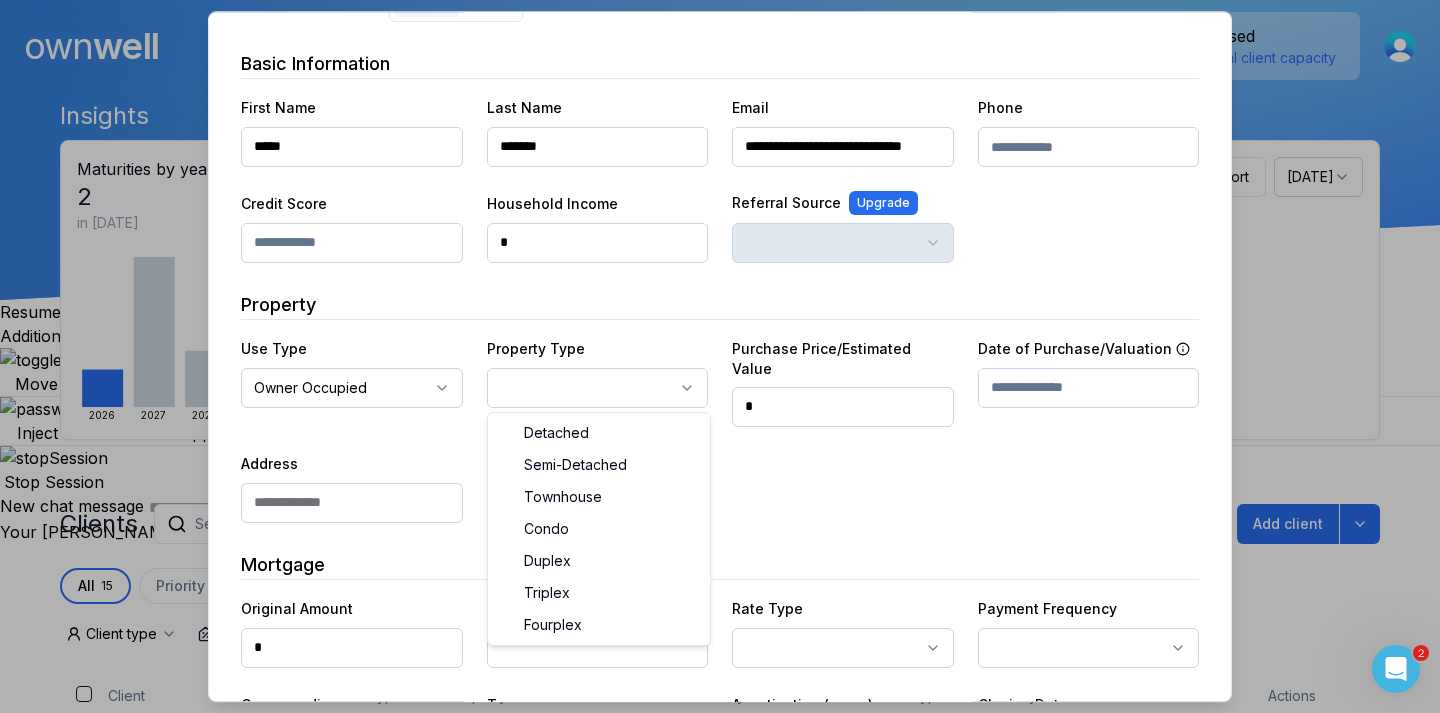 select on "********" 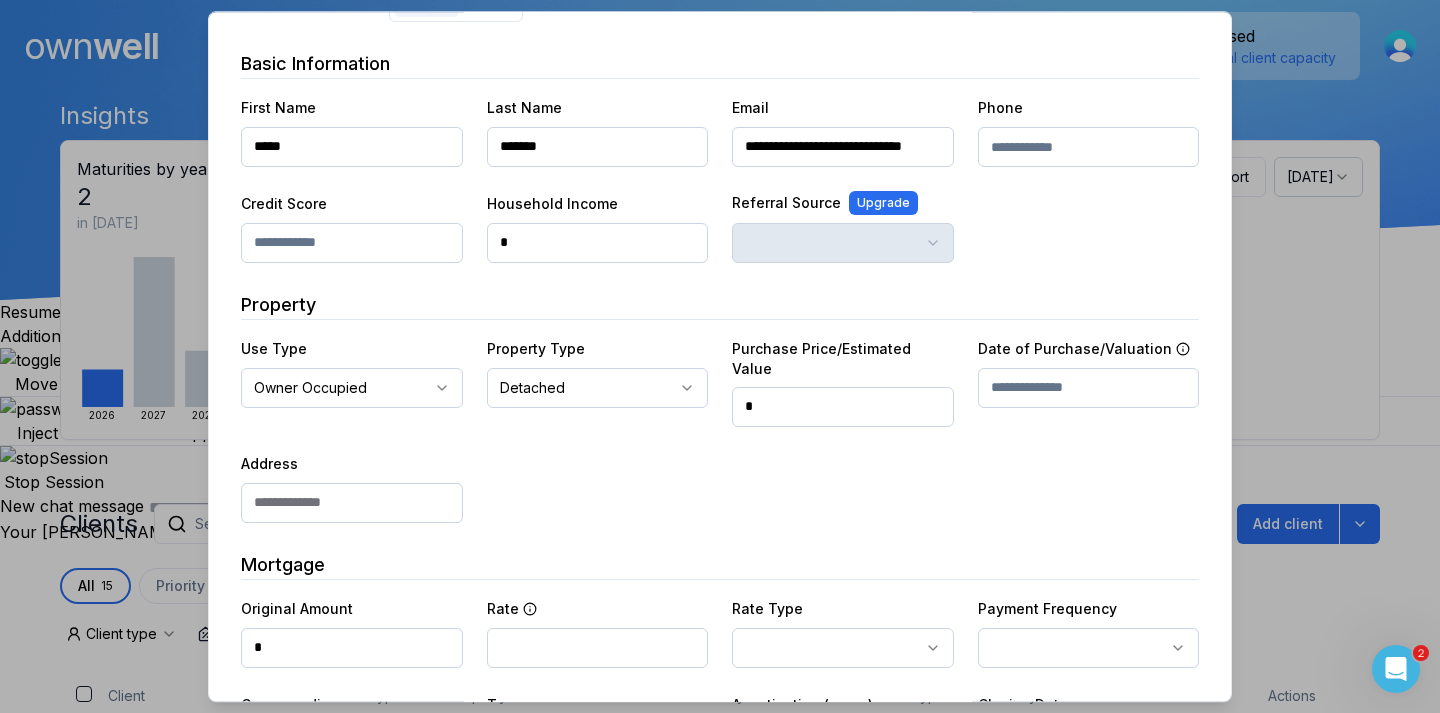 click on "*" at bounding box center (843, 407) 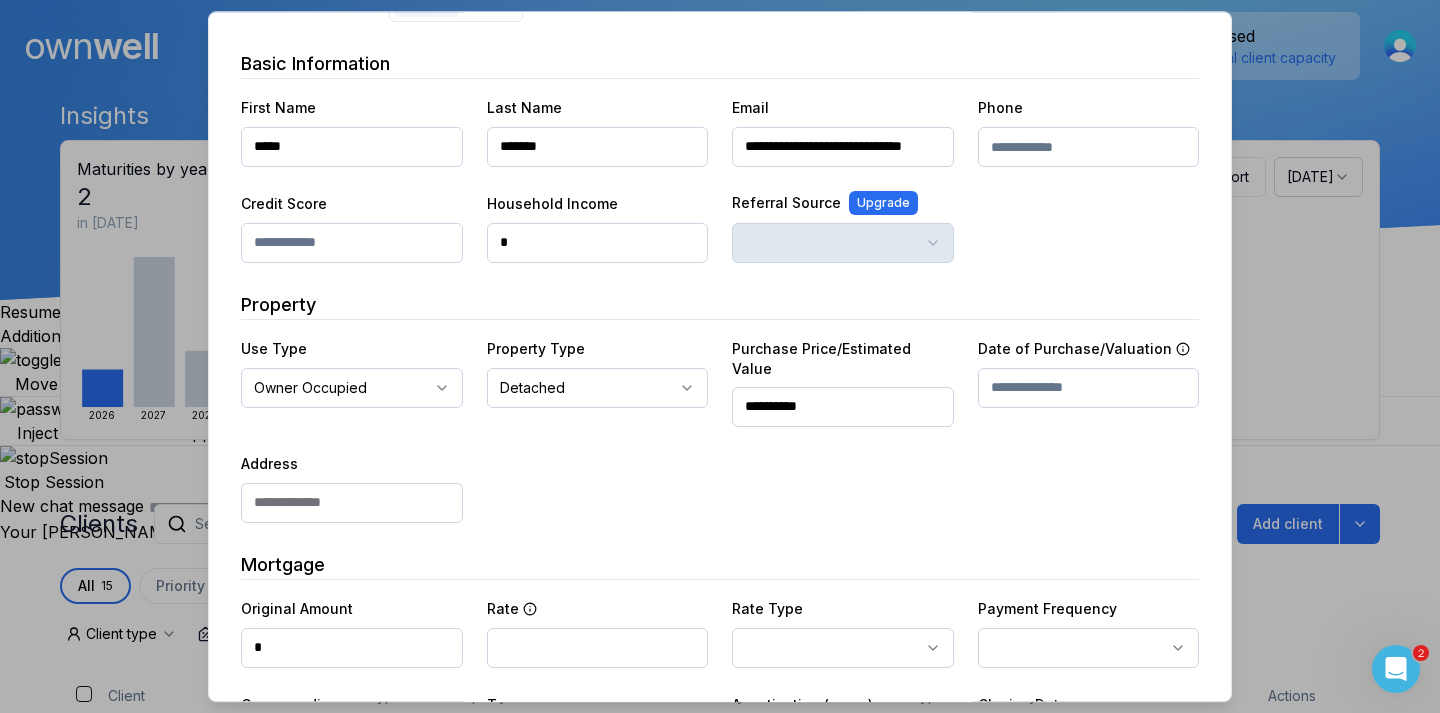 type on "**********" 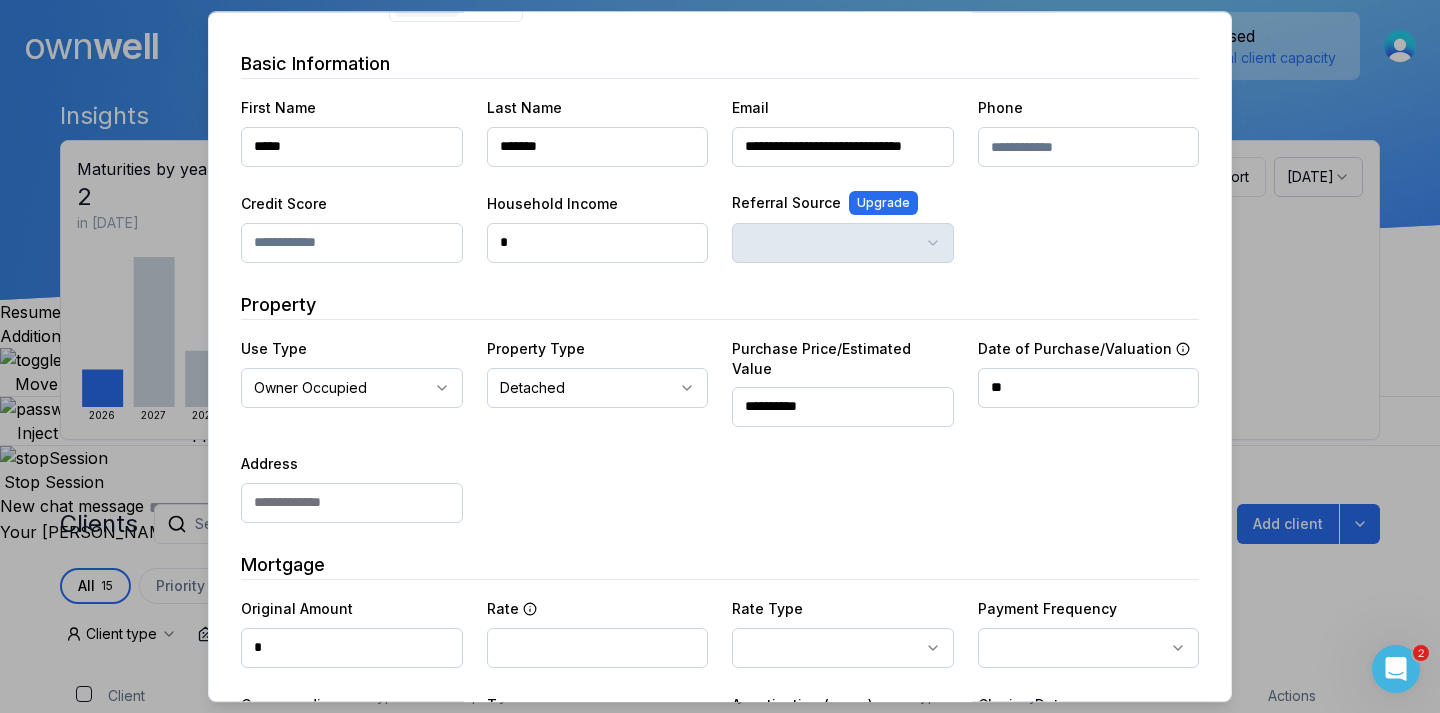 type on "*" 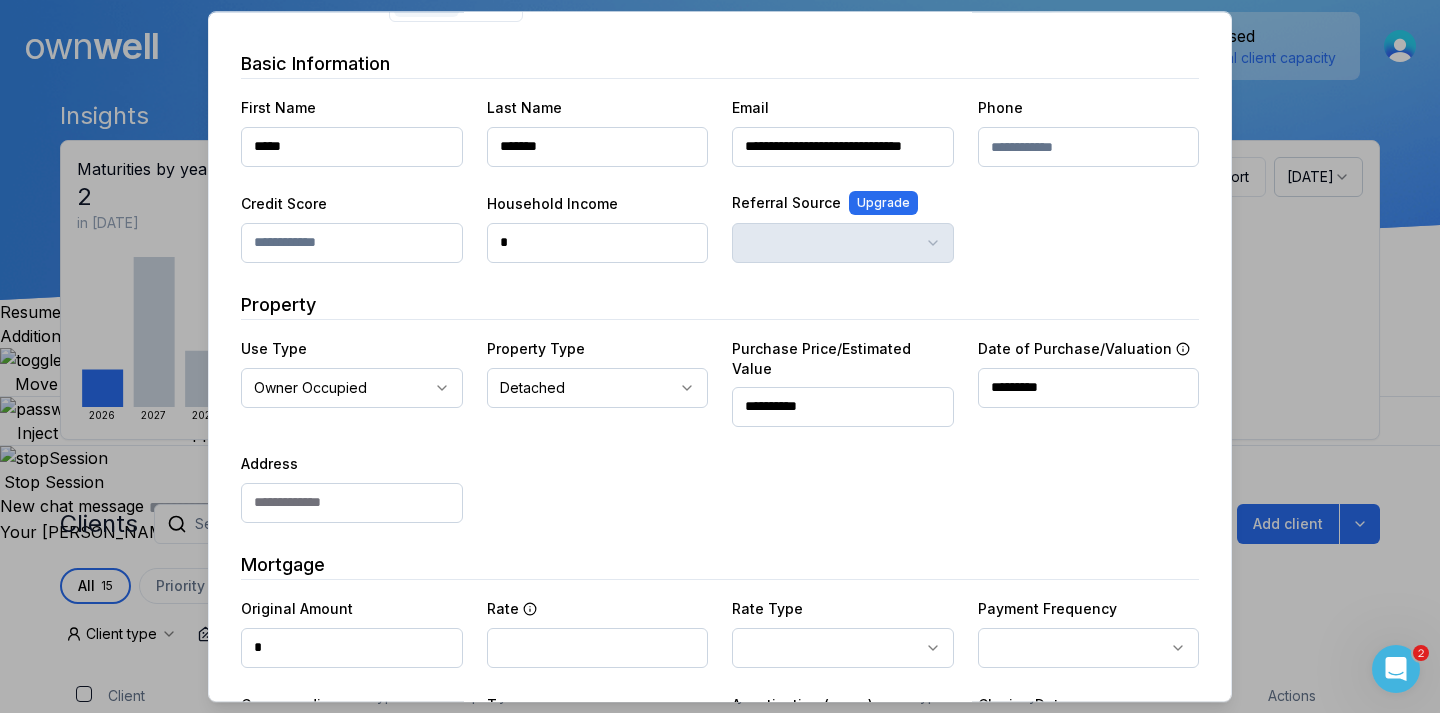 type on "*********" 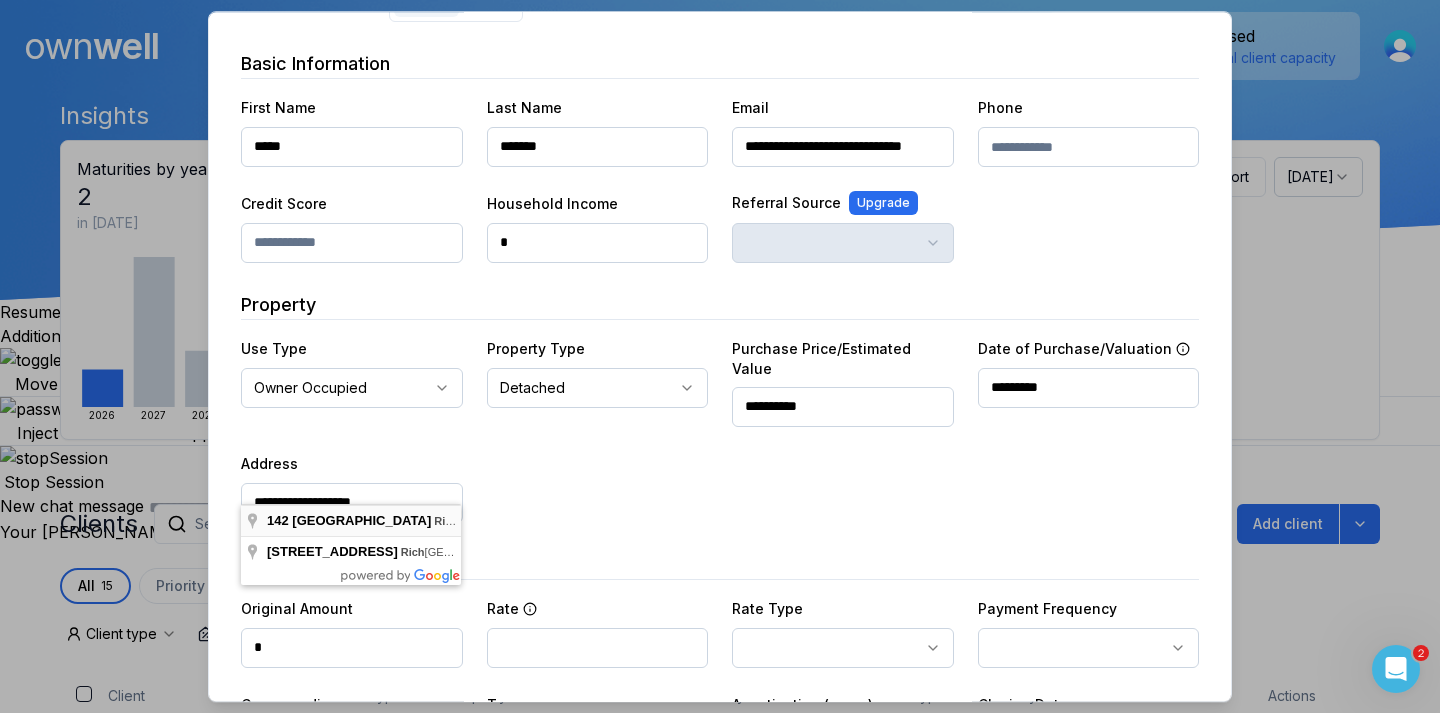 type on "**********" 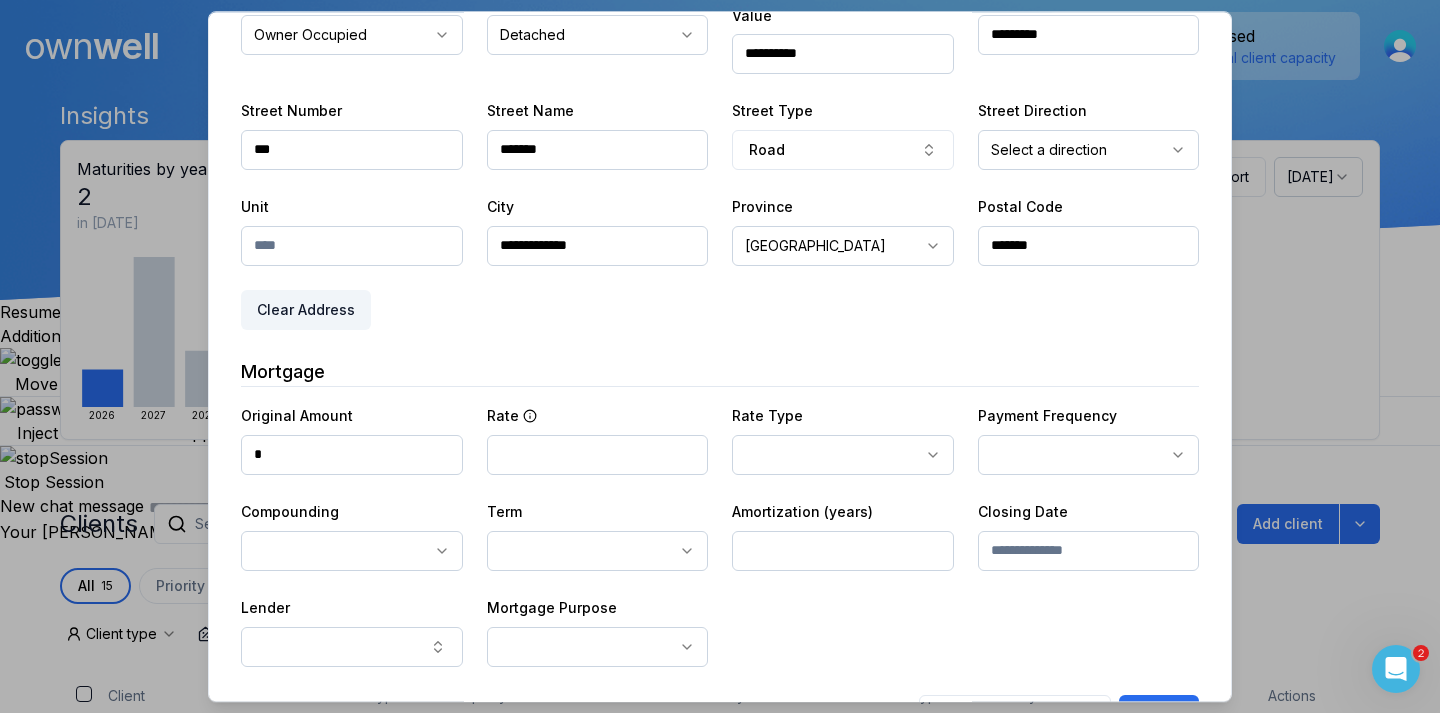 scroll, scrollTop: 501, scrollLeft: 0, axis: vertical 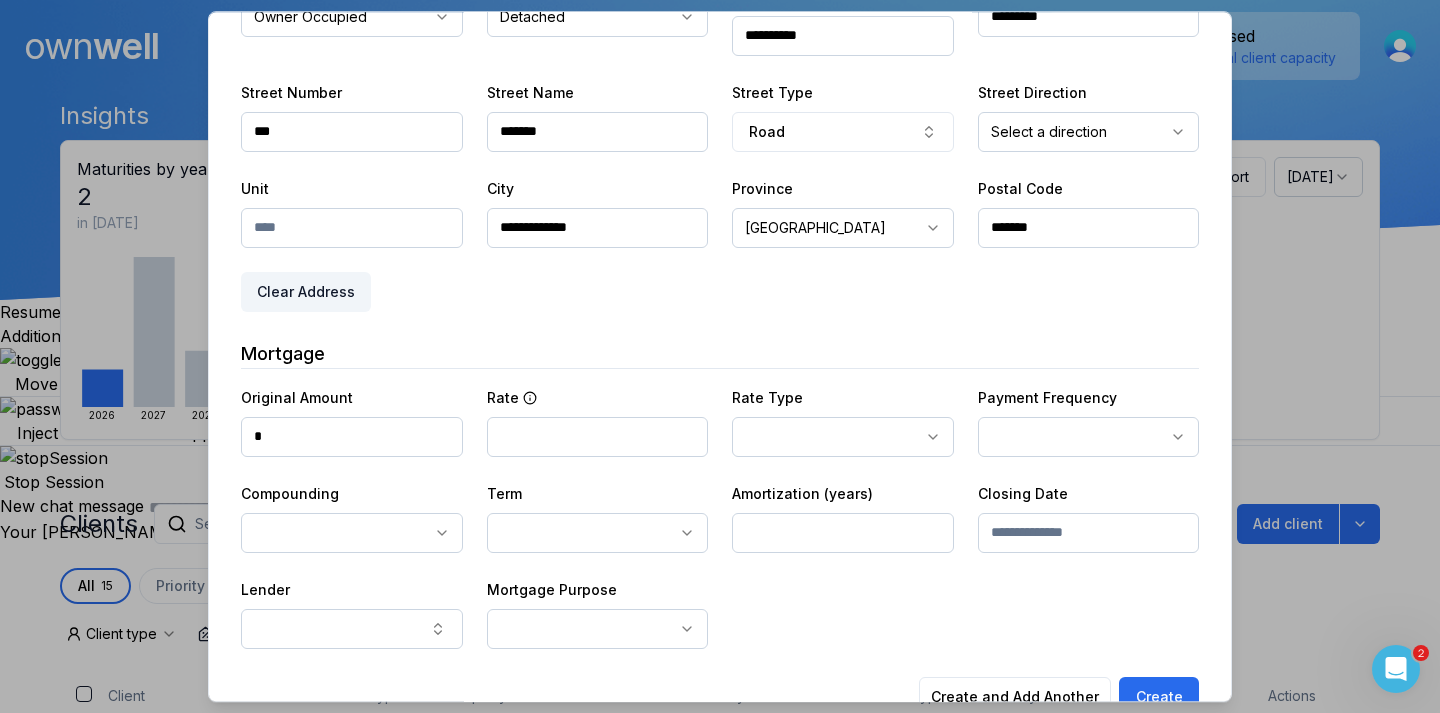 click on "*" at bounding box center [352, 437] 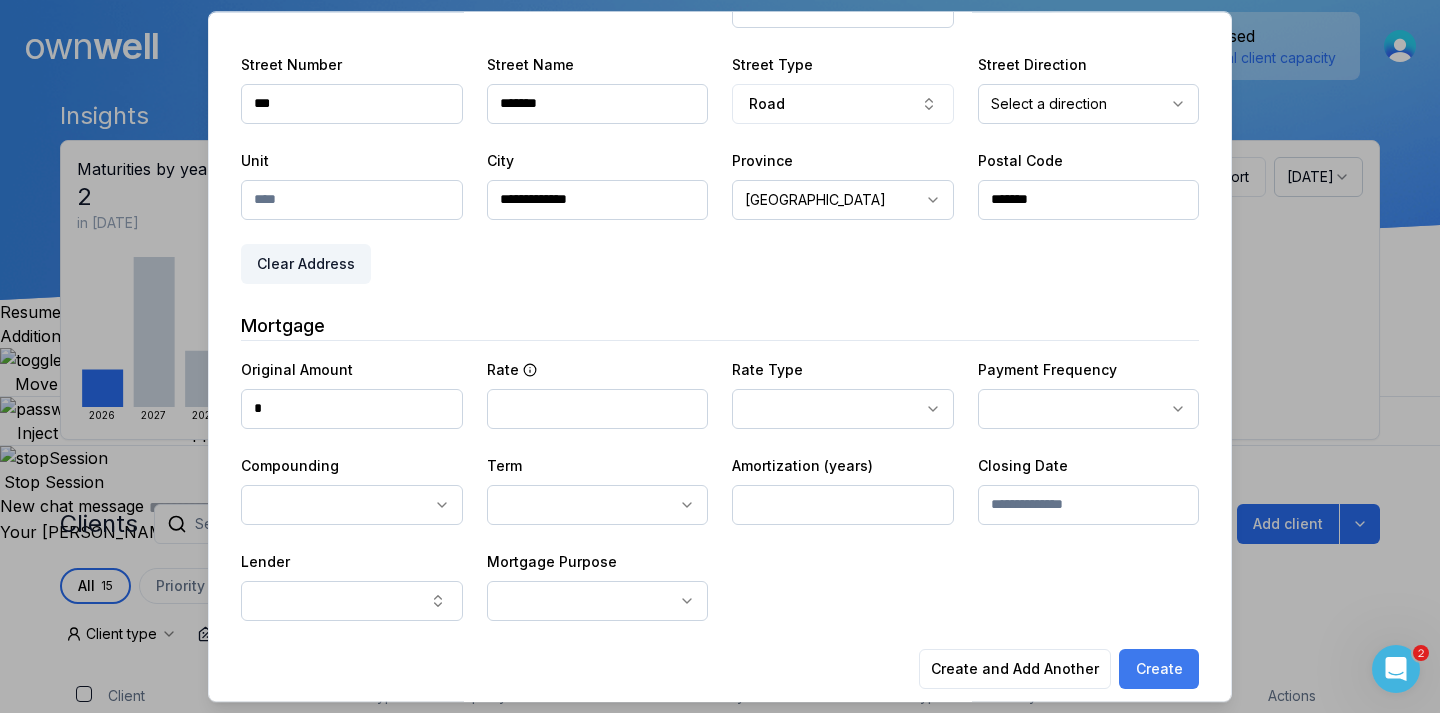 click on "Create" at bounding box center (1159, 669) 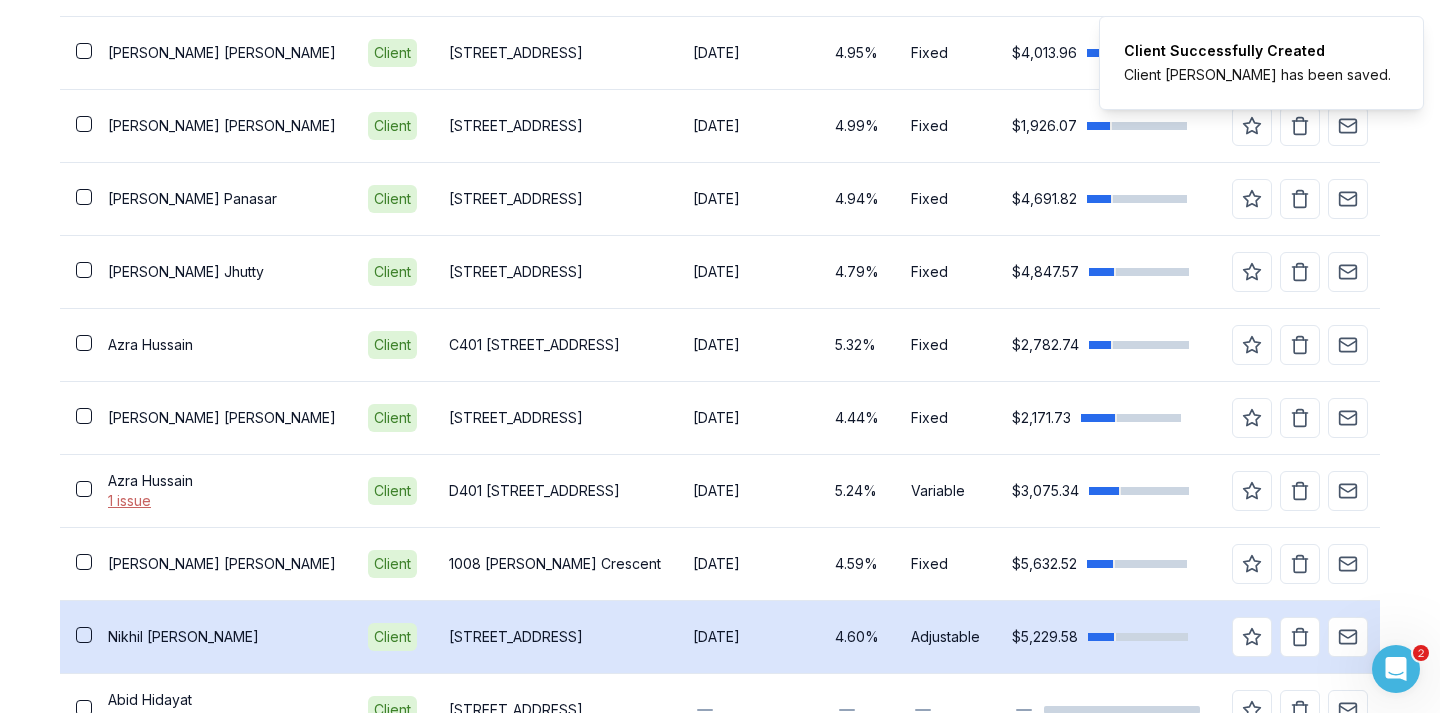 scroll, scrollTop: 1251, scrollLeft: 0, axis: vertical 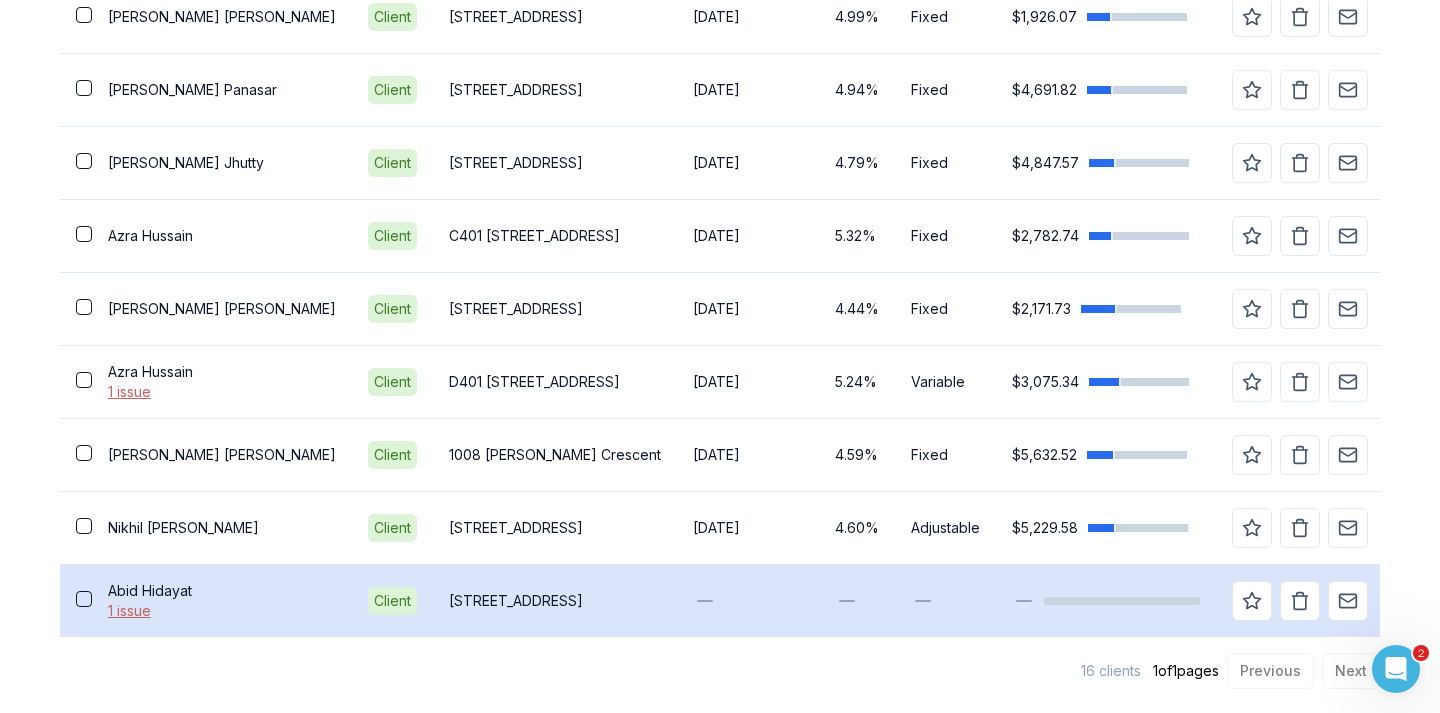 click on "[STREET_ADDRESS]" at bounding box center (555, 600) 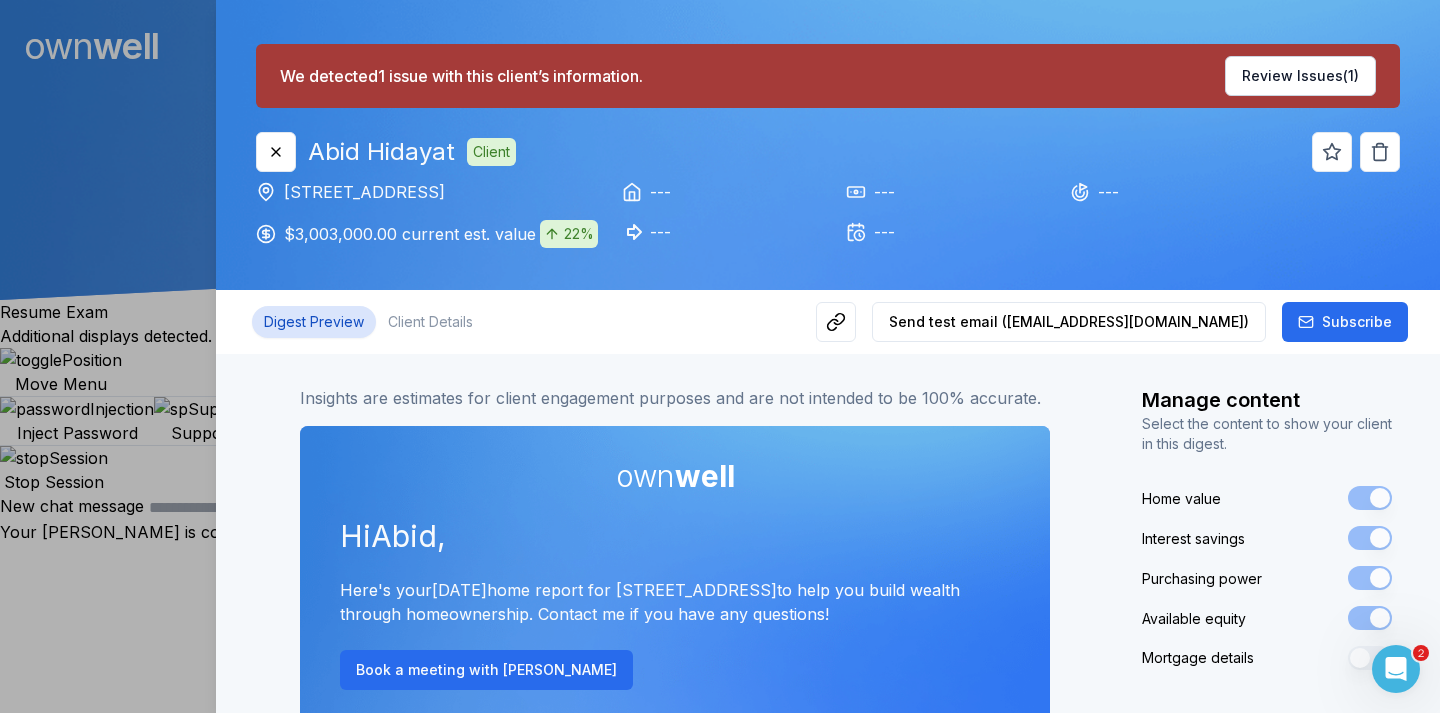 scroll, scrollTop: 0, scrollLeft: 0, axis: both 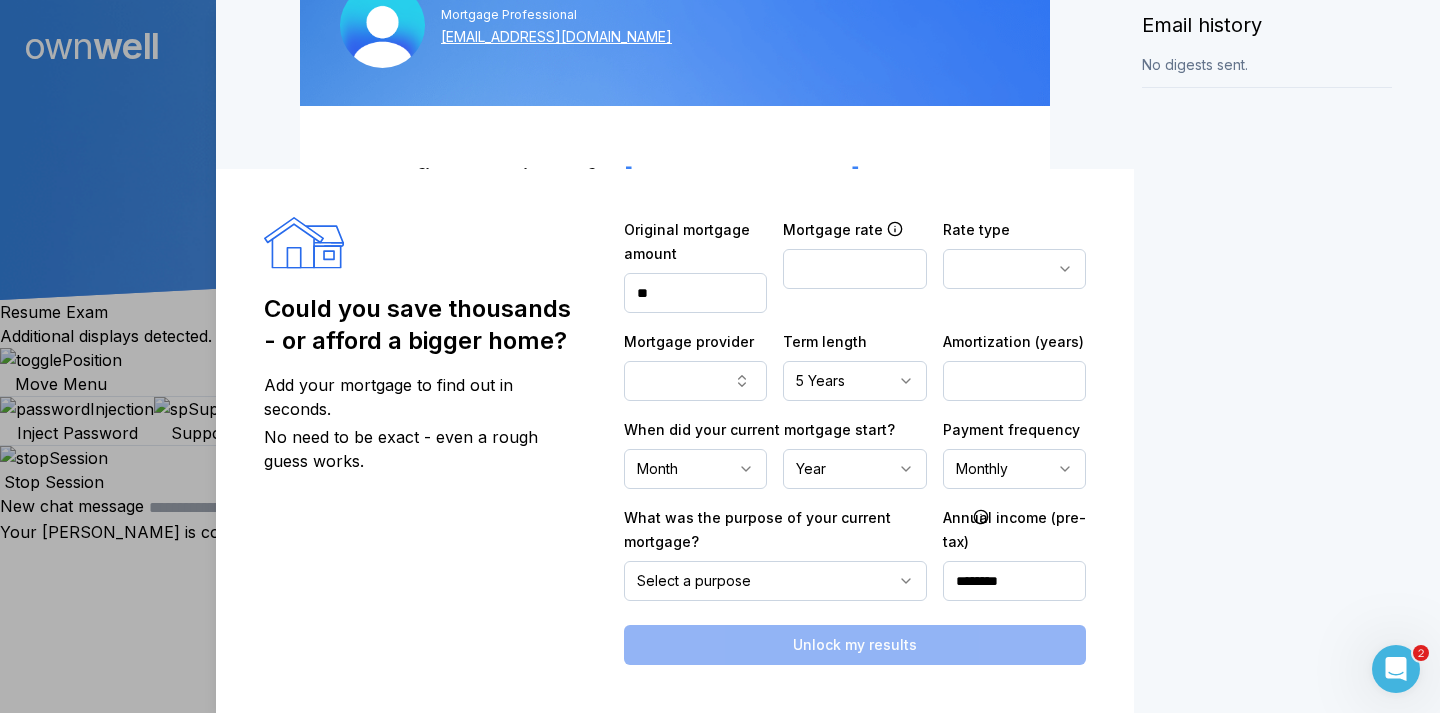 click on "Manage content Select the content to show your client in this digest. Home value Interest savings Purchasing power Available equity Mortgage details Email history No digests sent." at bounding box center [1287, 1479] 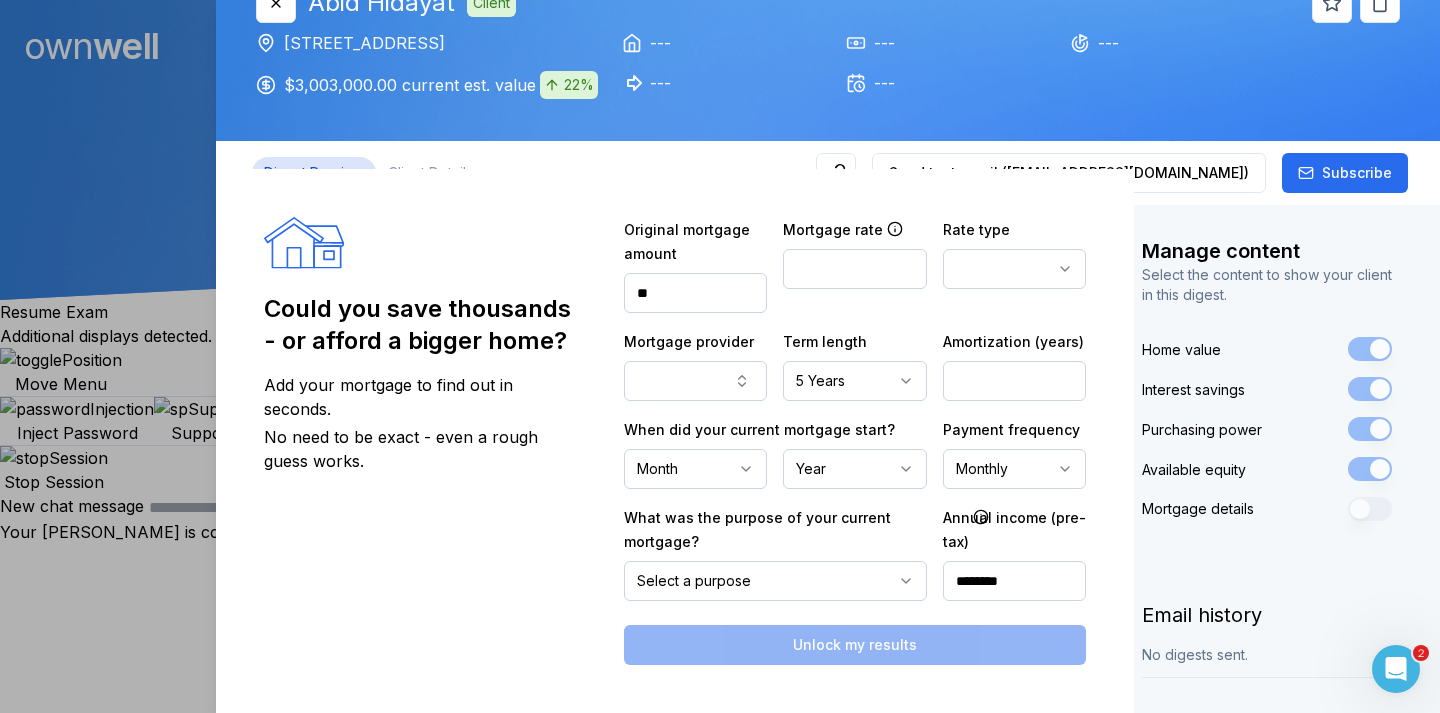 scroll, scrollTop: 43, scrollLeft: 0, axis: vertical 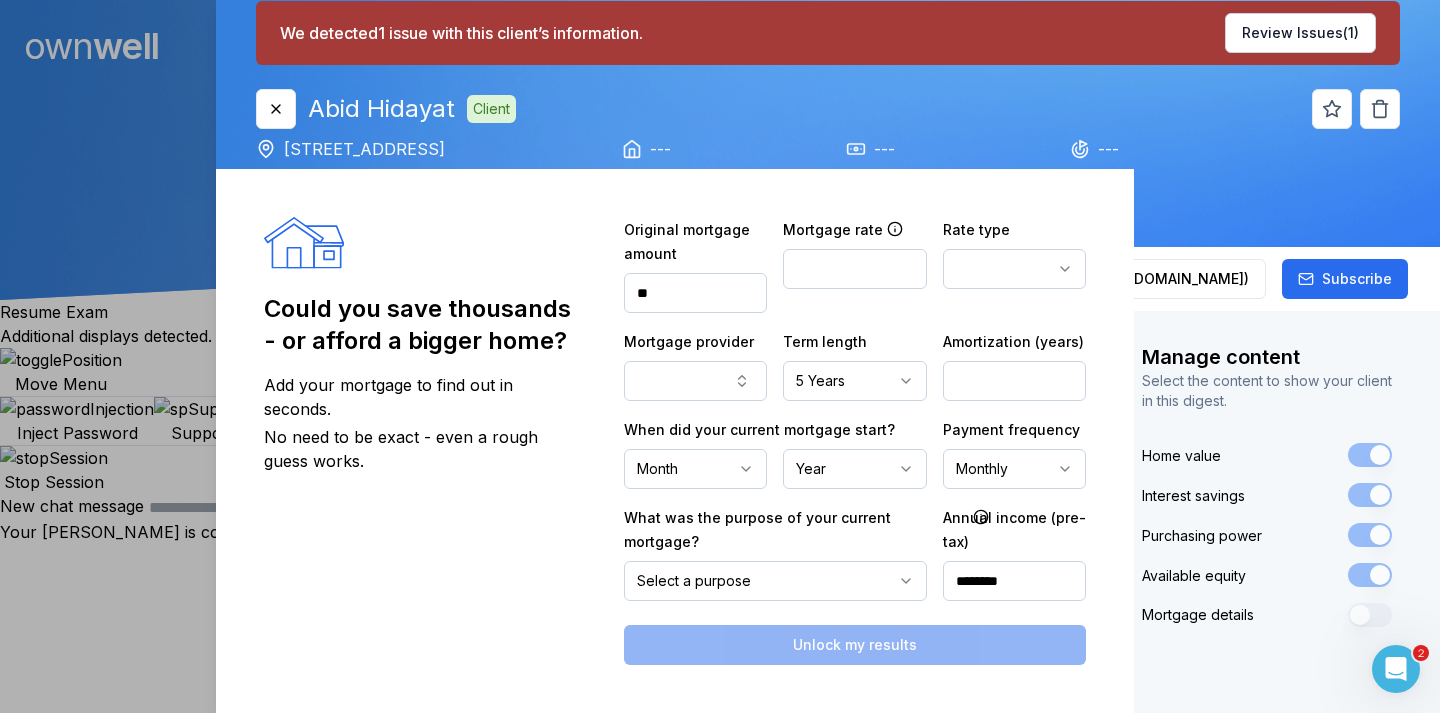 click on "142 Spadina Road Richmond Hill, ON, L4B 2V2 $3,003,000.00   current est. value 22% --- --- --- --- ---" at bounding box center [828, 171] 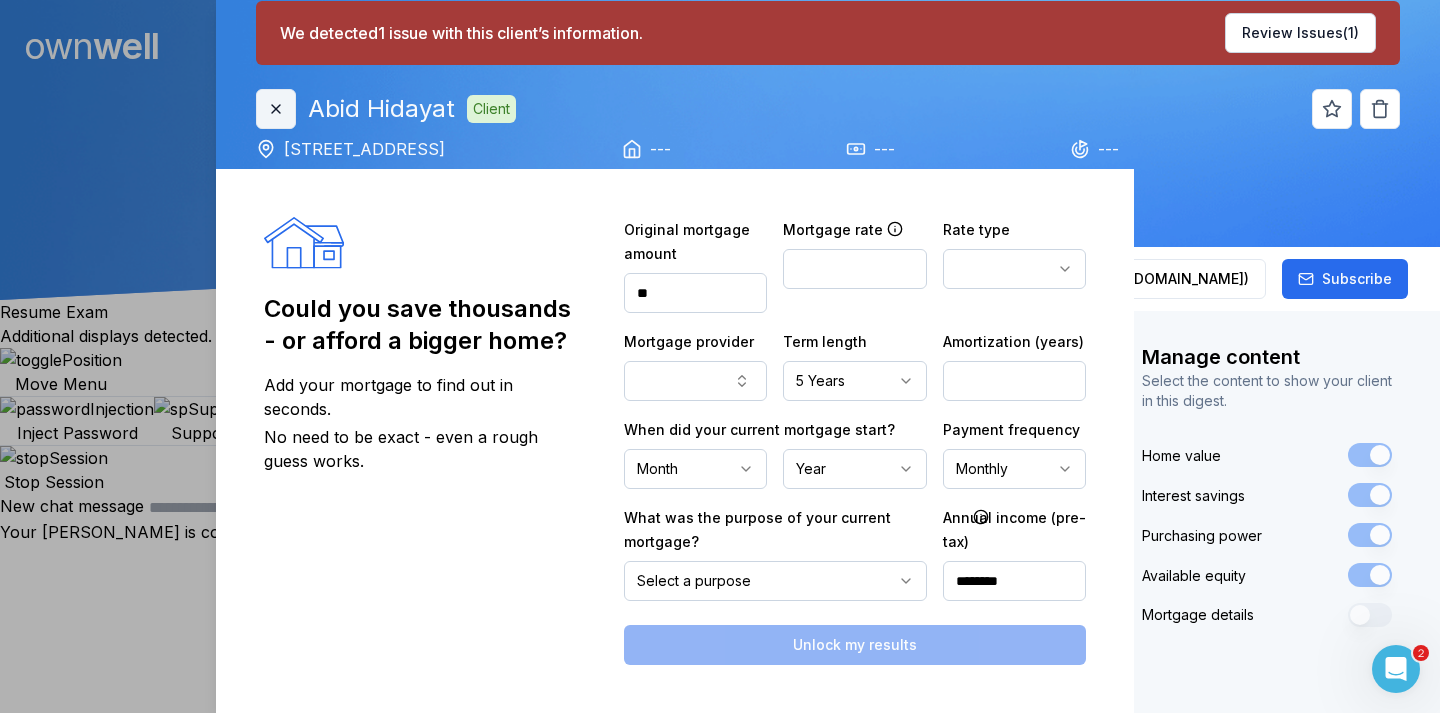 click on "Close" at bounding box center [276, 109] 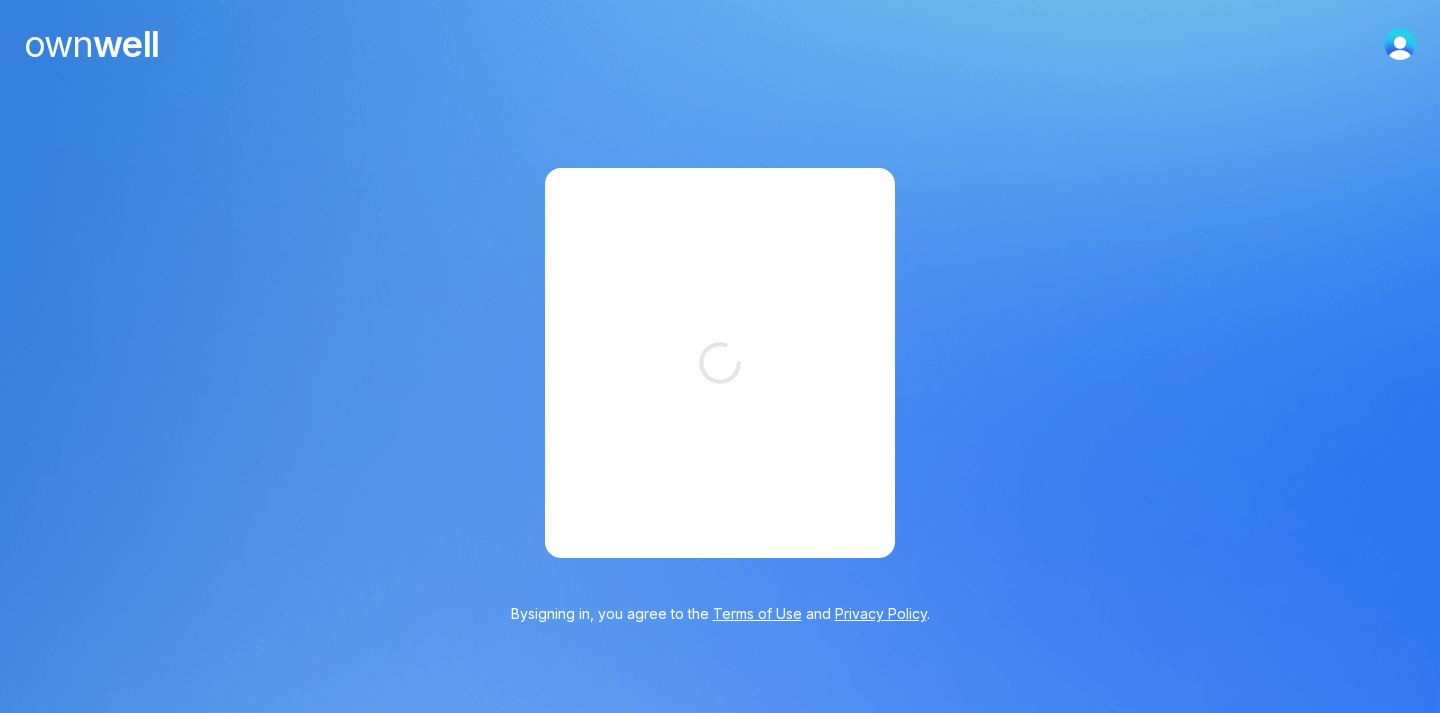 scroll, scrollTop: 0, scrollLeft: 0, axis: both 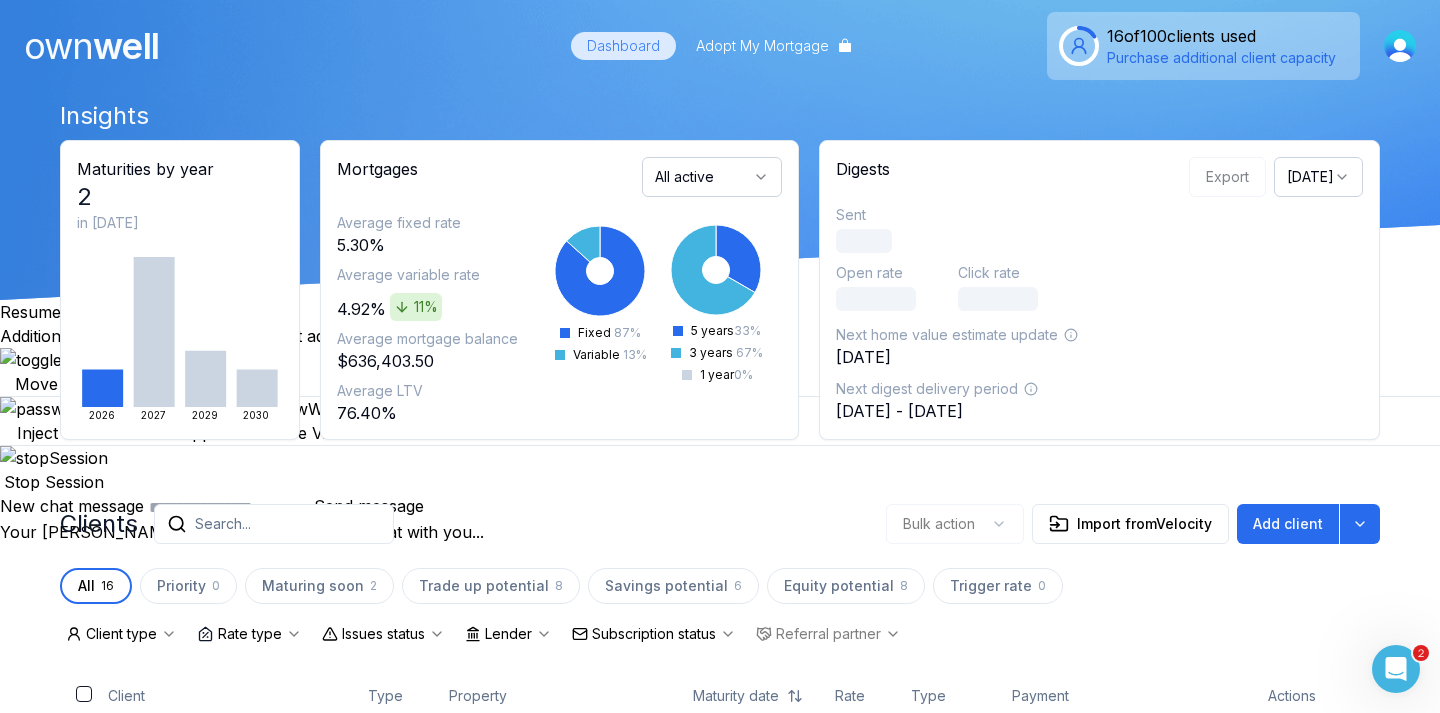 click on "Clients Search... Bulk action   Import from  Velocity Add client All 16 Priority 0 Maturing soon 2 Trade up potential 8 Savings potential 6 Equity potential 8 Trigger rate 0 Client type Rate type Issues status Lender Subscription status Referral partner Client Type Property Maturity date Rate Type Payment Actions [PERSON_NAME] 1   issue Client 928 42 Street [DATE] 7.74% Fixed $3,197.08 [PERSON_NAME] Client 207 3177 Boulevard De [DATE] 4.78% Fixed $1,252.12 [PERSON_NAME] Client 6 10 Knotsberry Circle [DATE] 5.40% Fixed $3,054.73 [PERSON_NAME] Client [STREET_ADDRESS][DATE] 5.71% Fixed $4,620.22 [PERSON_NAME] Client [STREET_ADDRESS] [DATE] 5.24% Fixed $1,780.07 [PERSON_NAME] Client [STREET_ADDRESS] [DATE] 5.47% Fixed $2,060.39 [PERSON_NAME] Client [STREET_ADDRESS] [DATE] 4.95% Fixed $4,013.96 [PERSON_NAME] Client [STREET_ADDRESS] [DATE] 4.99% Fixed $1,926.07 [PERSON_NAME] Client [STREET_ADDRESS] [DATE] 4.94% Fixed" at bounding box center (720, 1230) 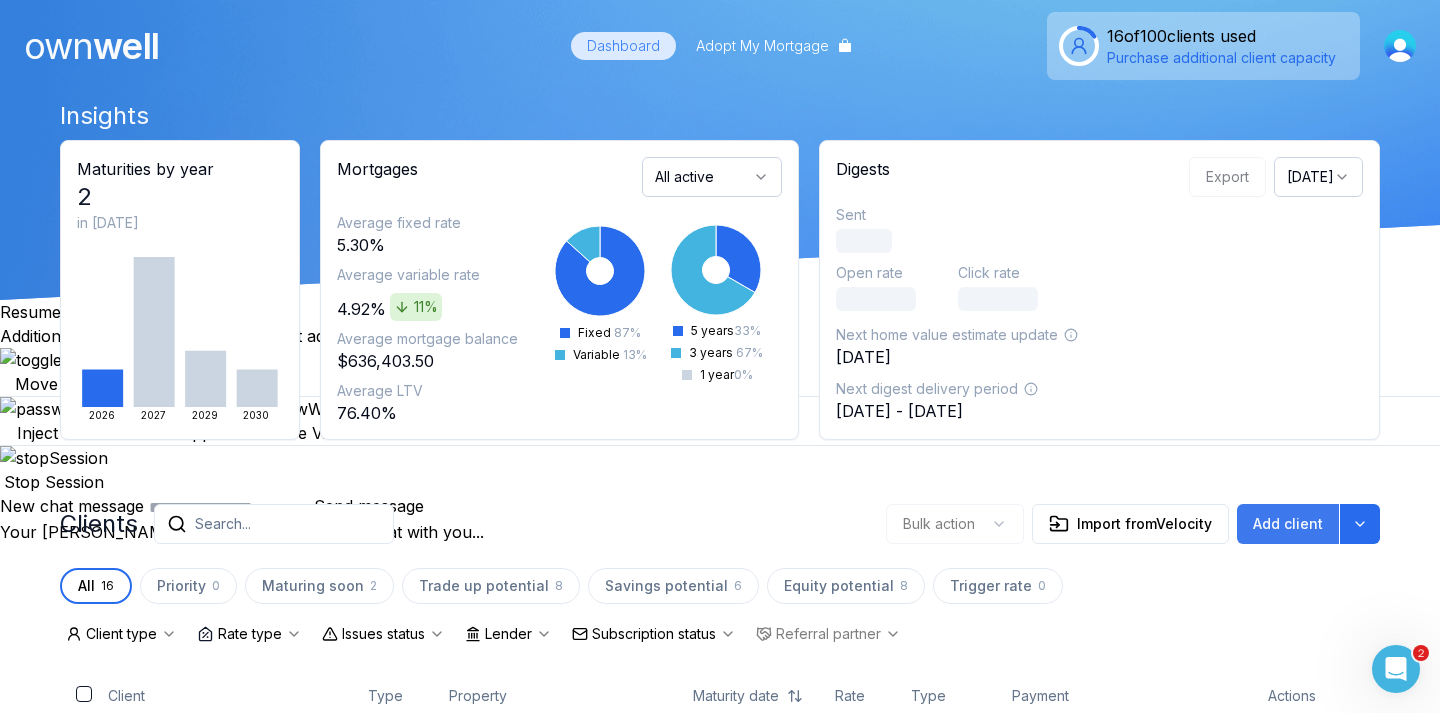 click on "Add client" at bounding box center (1288, 524) 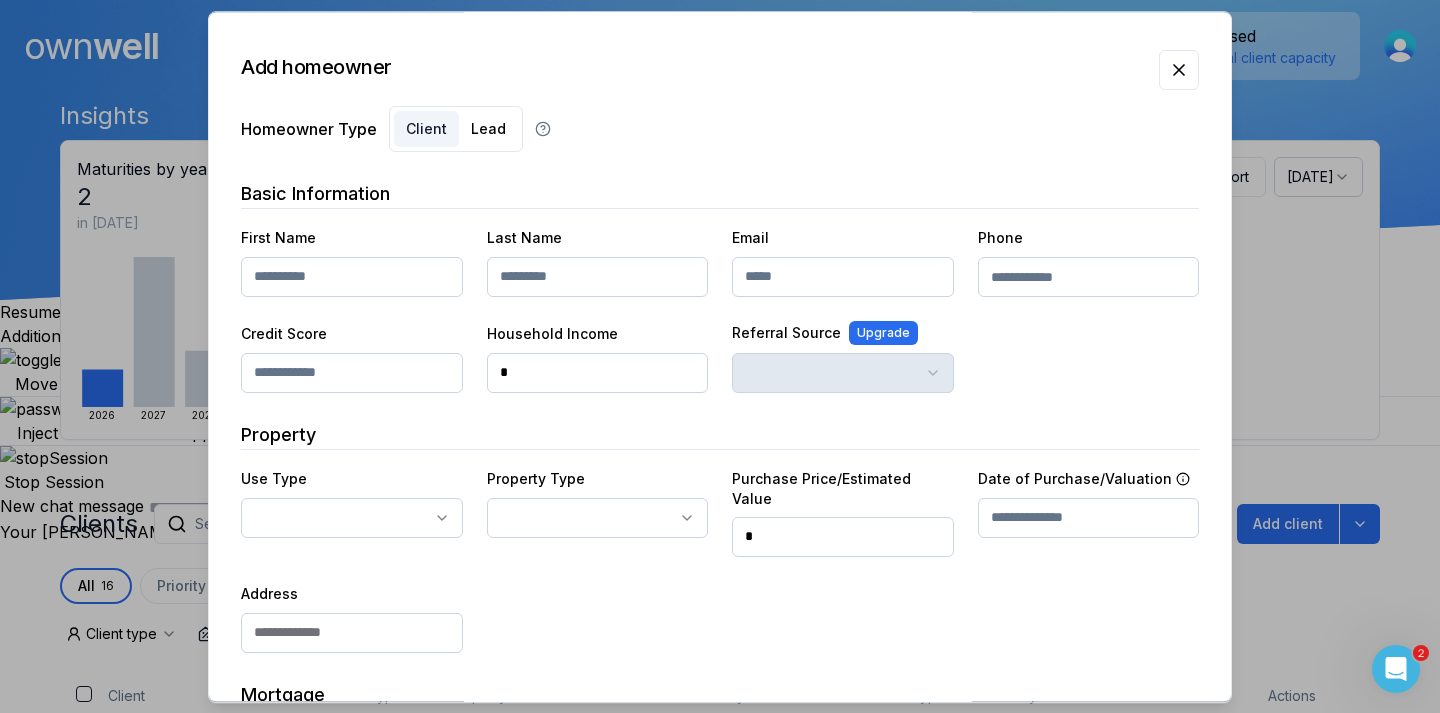 click at bounding box center [352, 277] 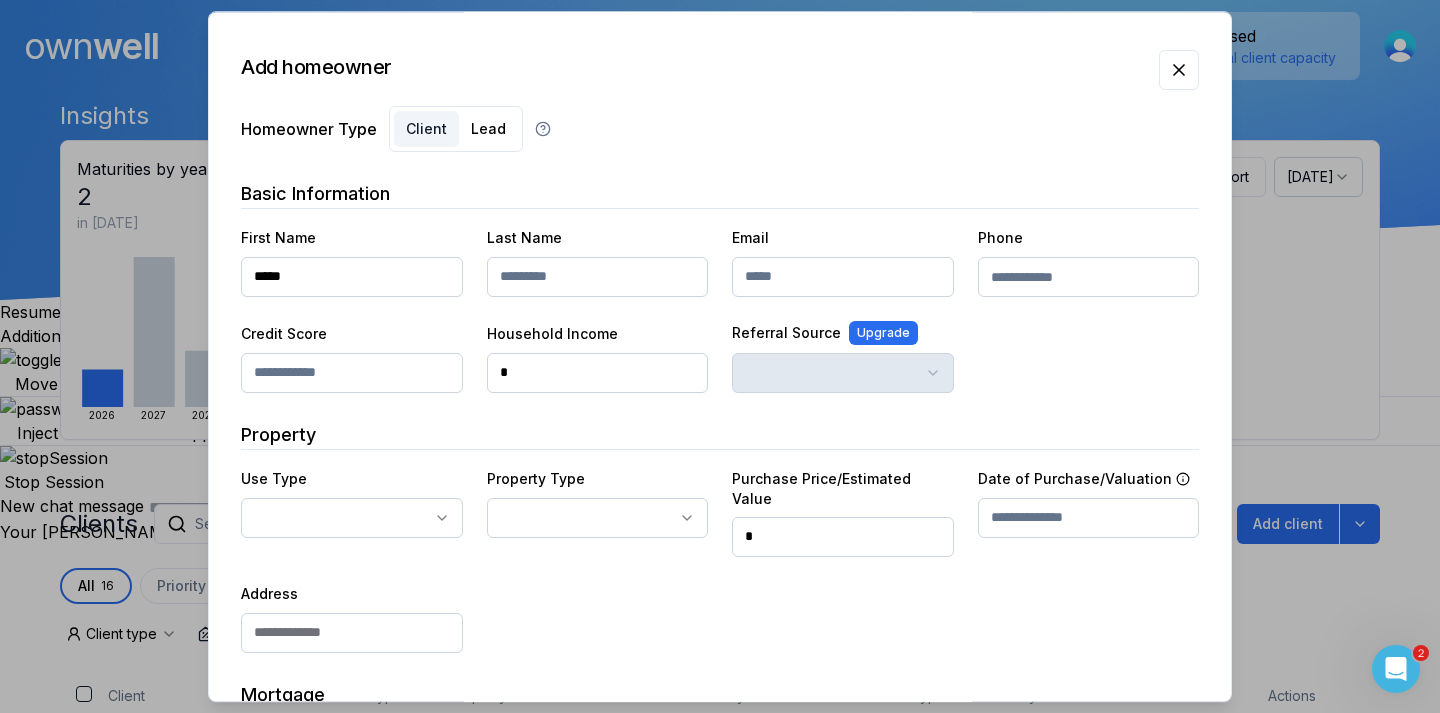 type on "****" 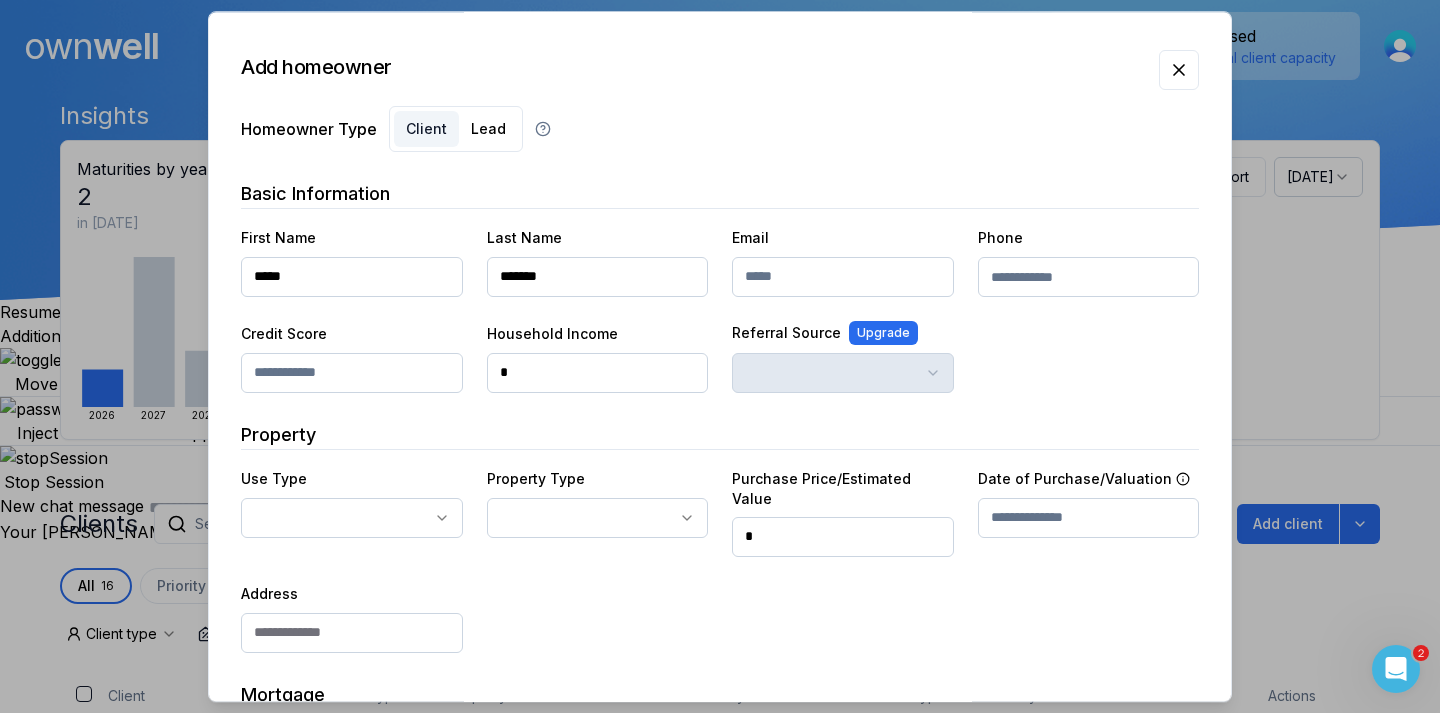 type on "*******" 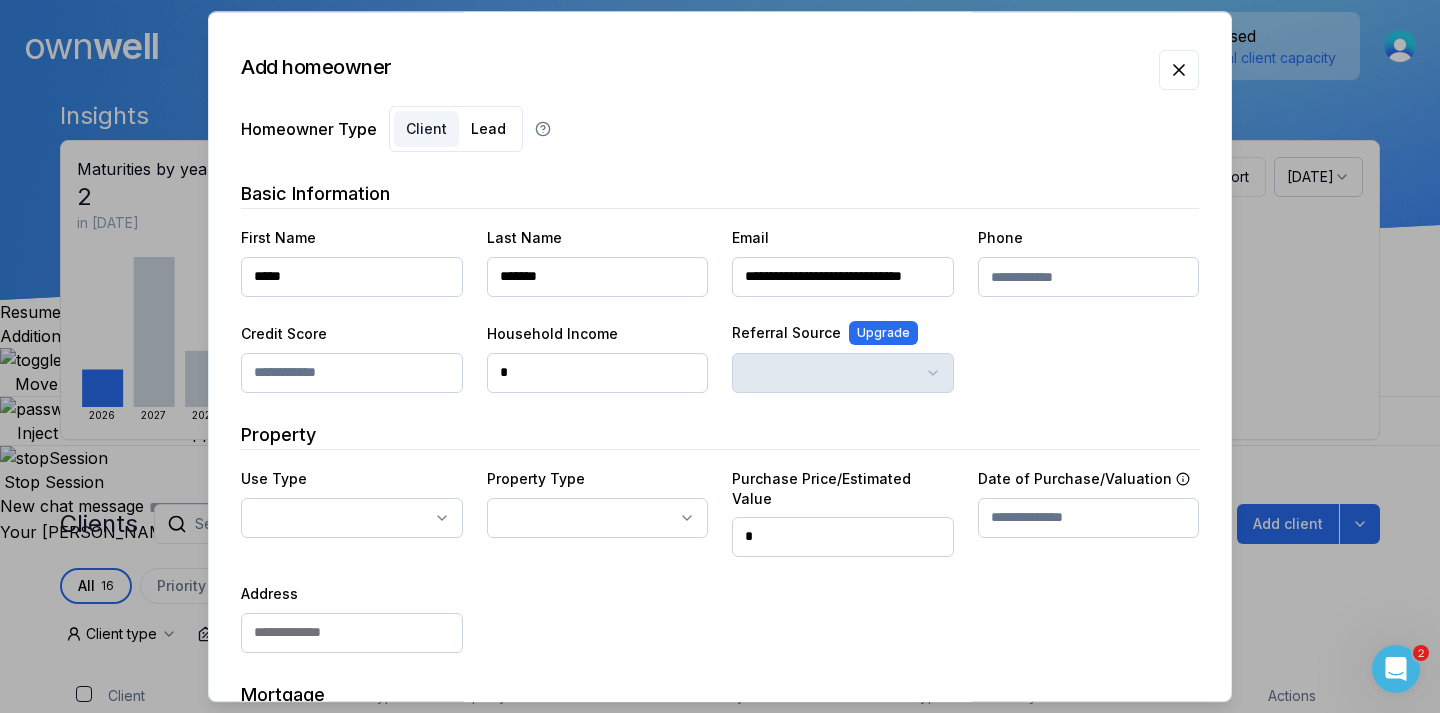 scroll, scrollTop: 0, scrollLeft: 29, axis: horizontal 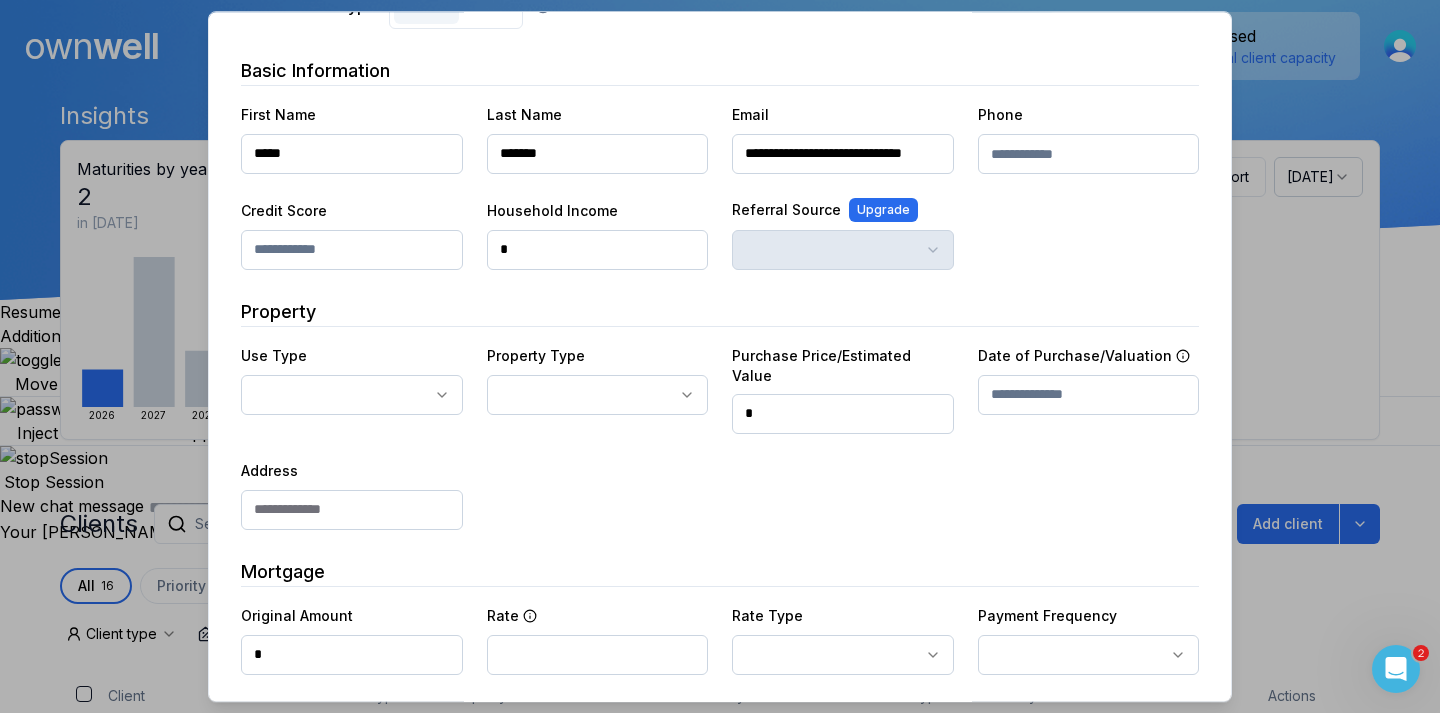 type on "**********" 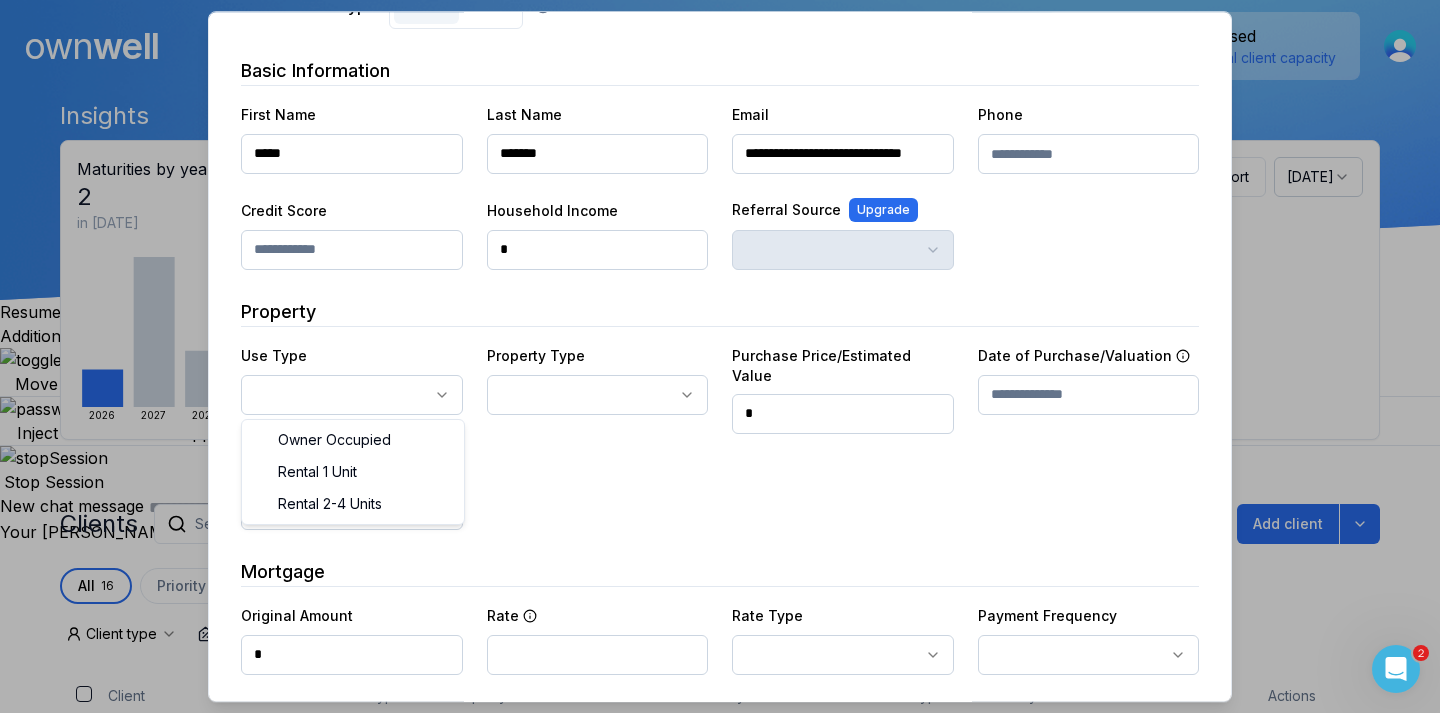scroll, scrollTop: 0, scrollLeft: 0, axis: both 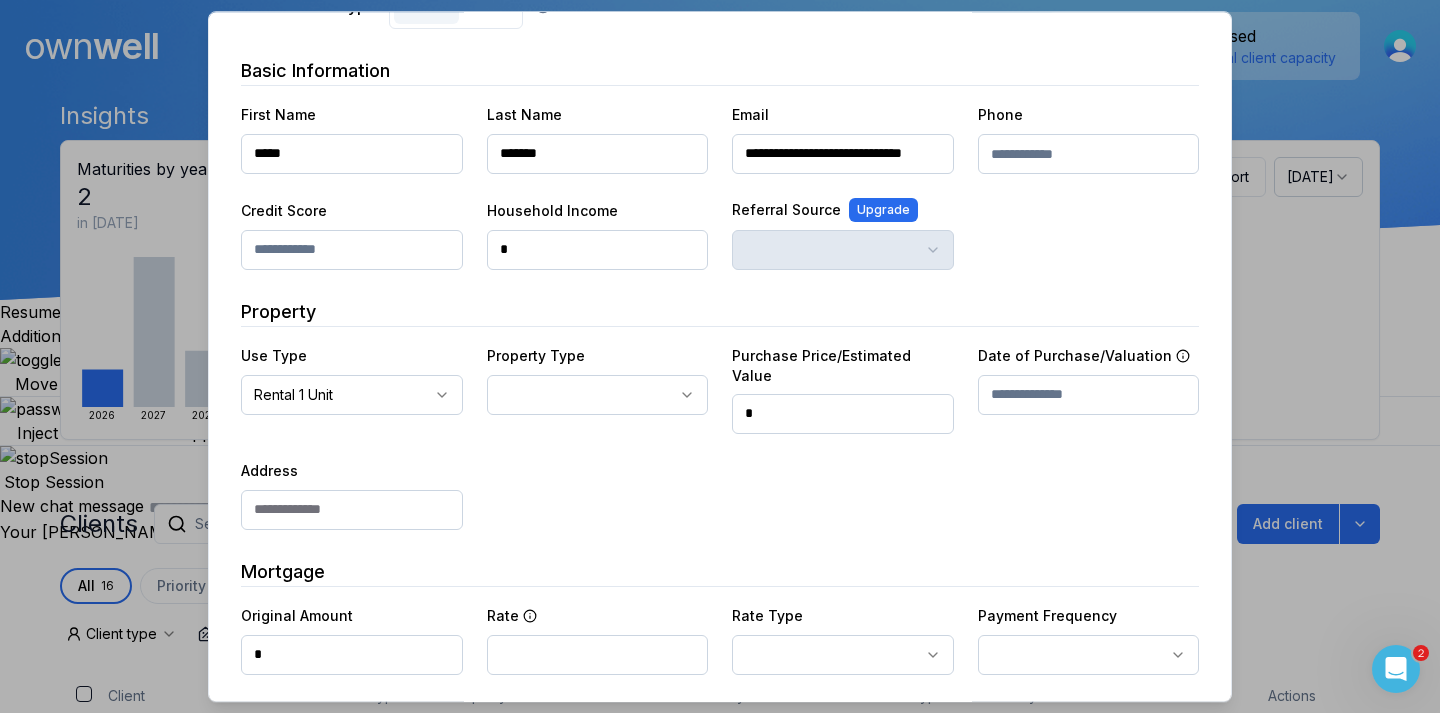 click on "Ownwell's platform is not optimized for mobile at this time.   For the best experience, please use a   desktop or laptop  to manage your account.   Note:  The   personalized homeownership reports   you generate for clients   are fully mobile-friendly   and can be easily viewed on any device. own well Dashboard Adopt My Mortgage 16  of  100  clients used Purchase additional client capacity Insights Maturities by year 2 in [DATE] 2026 2027 2029 2030 Mortgages All active Average fixed rate 5.30% Average variable rate 4.92% 11% Average mortgage balance $636,403.50 Average LTV 76.40% Fixed   87 % Variable   13 % 5 years  33 % 3 years   67 % 1 year  0 % Digests Export [DATE] Sent Open rate Click rate Next home value estimate update [DATE] Next digest delivery period [DATE] - [DATE] Clients Search... Bulk action   Import from  Velocity Add client All 16 Priority 0 Maturing soon 2 Trade up potential 8 Savings potential 6 Equity potential 8 Trigger rate 0 Client type Rate type Issues status Lender" at bounding box center (720, 272) 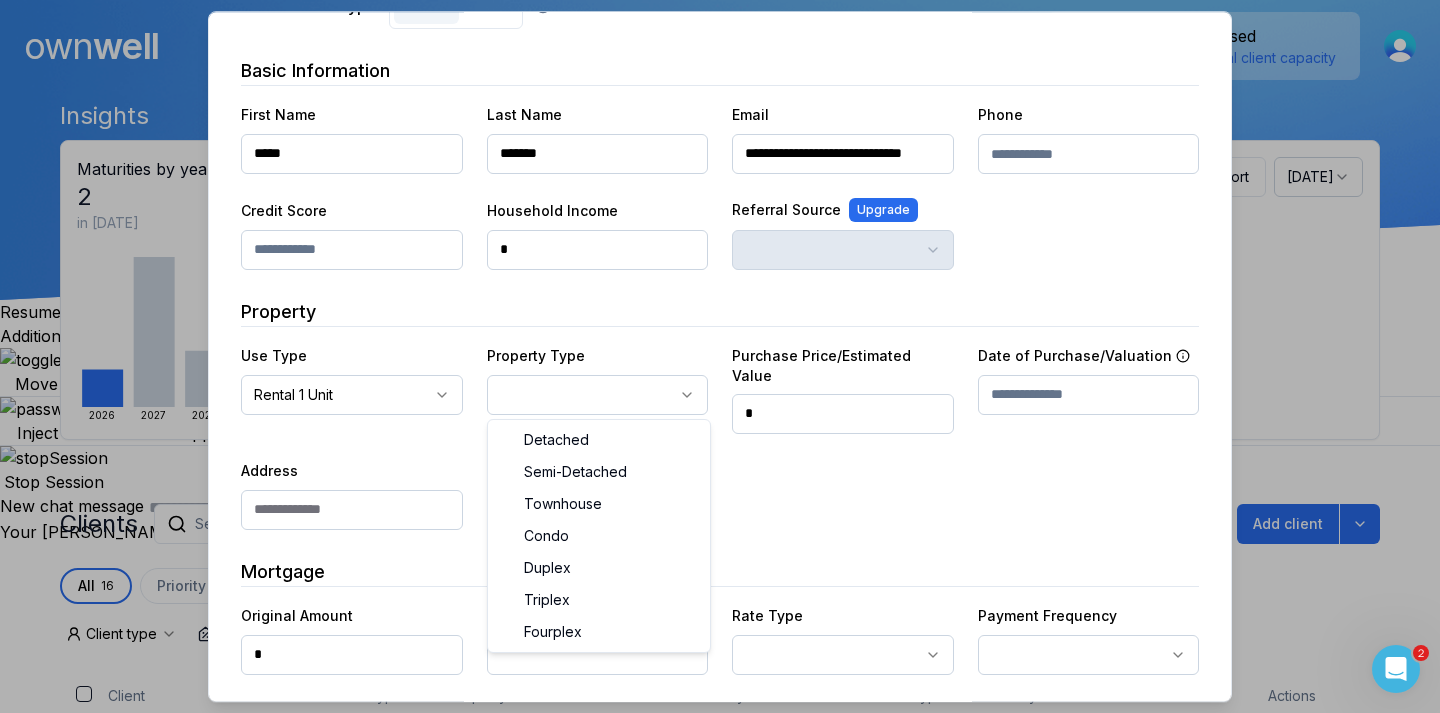 select on "********" 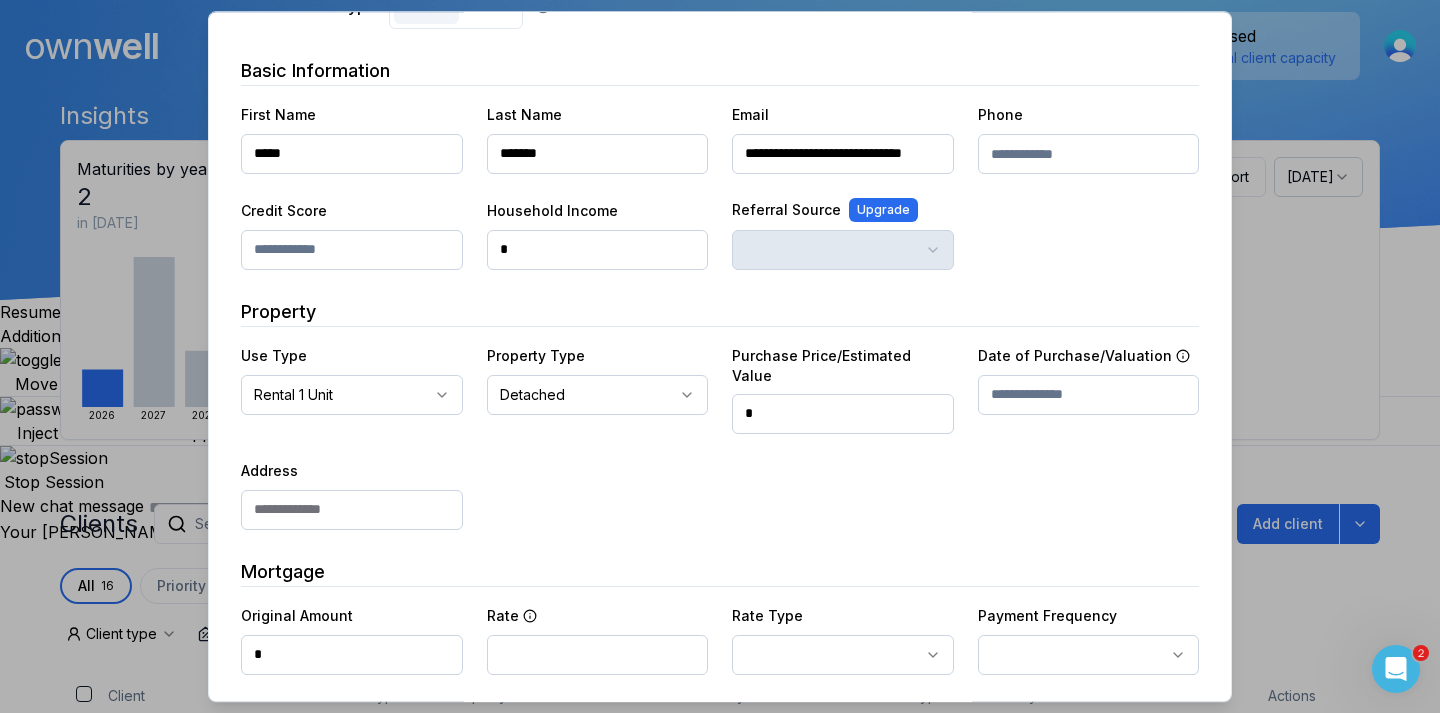 click on "*" at bounding box center [843, 414] 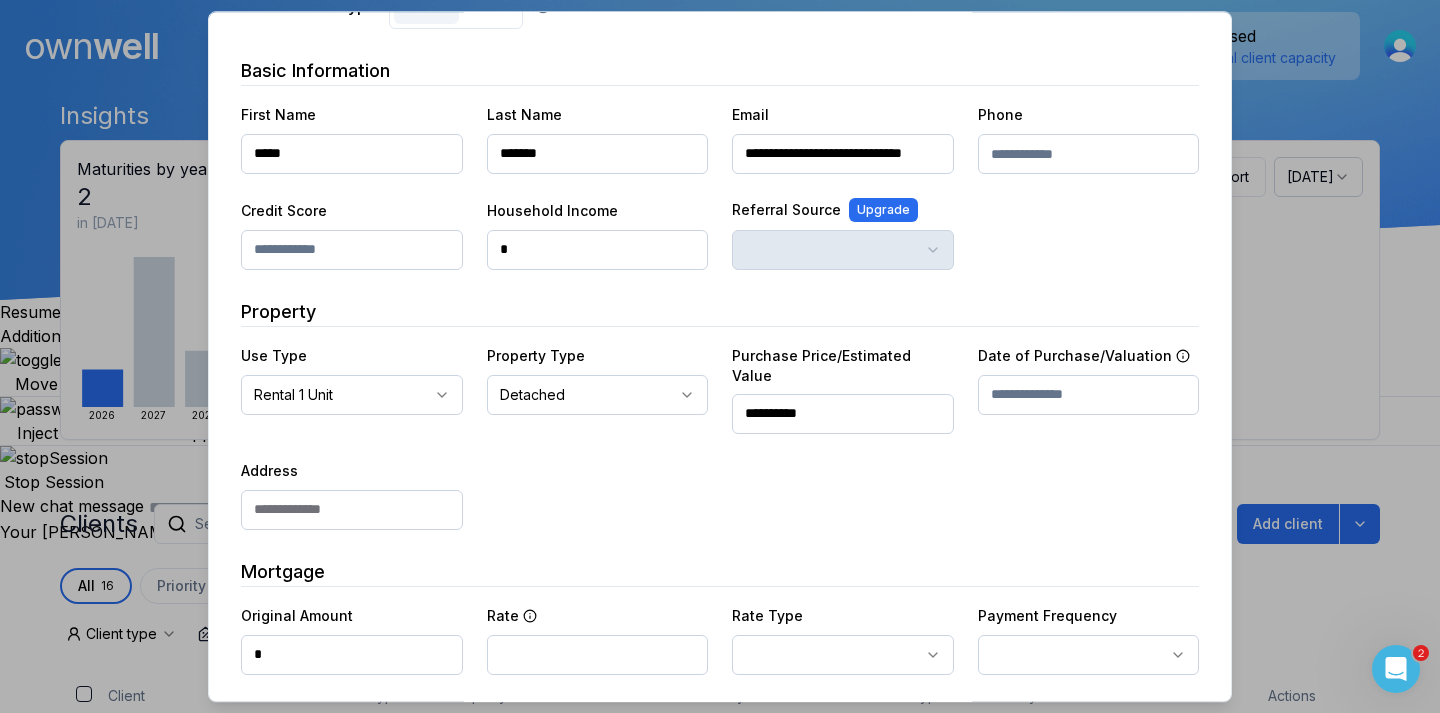 type on "**********" 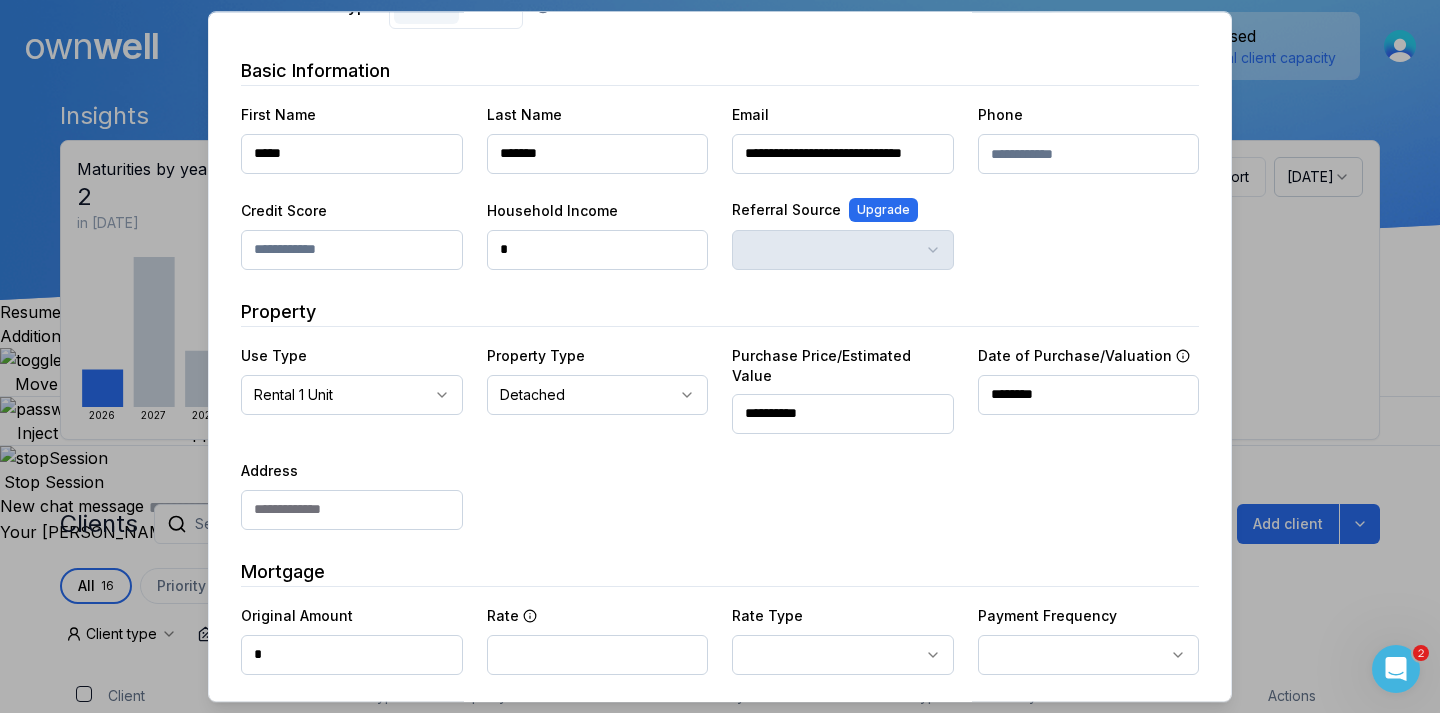 type on "********" 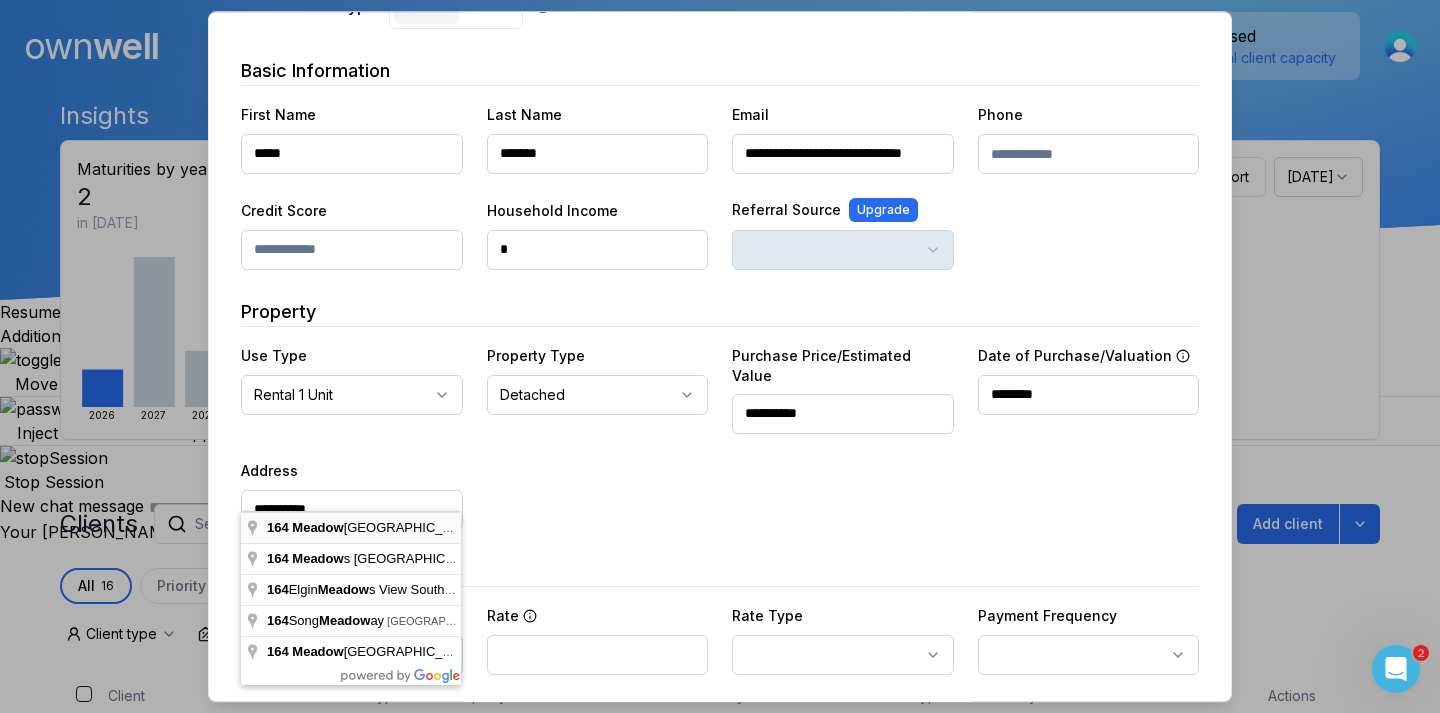 type on "**********" 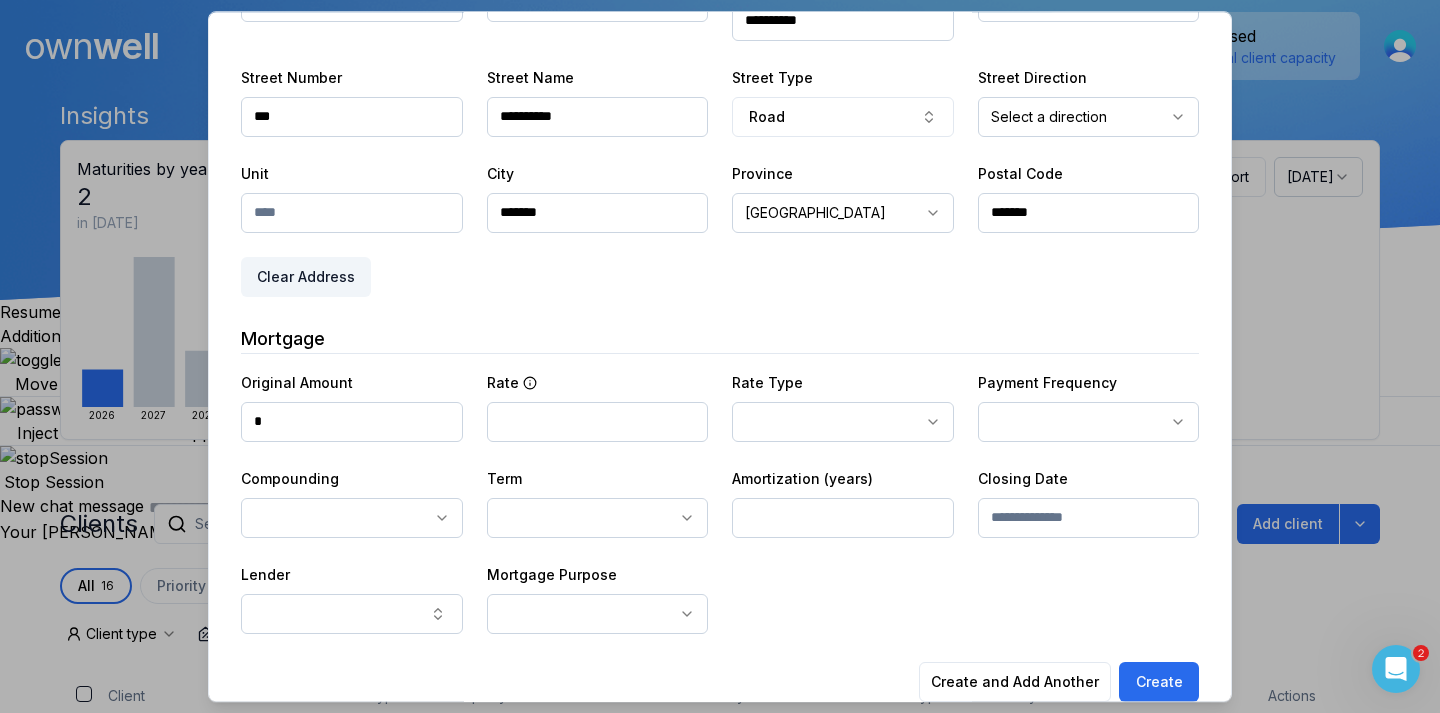 scroll, scrollTop: 529, scrollLeft: 0, axis: vertical 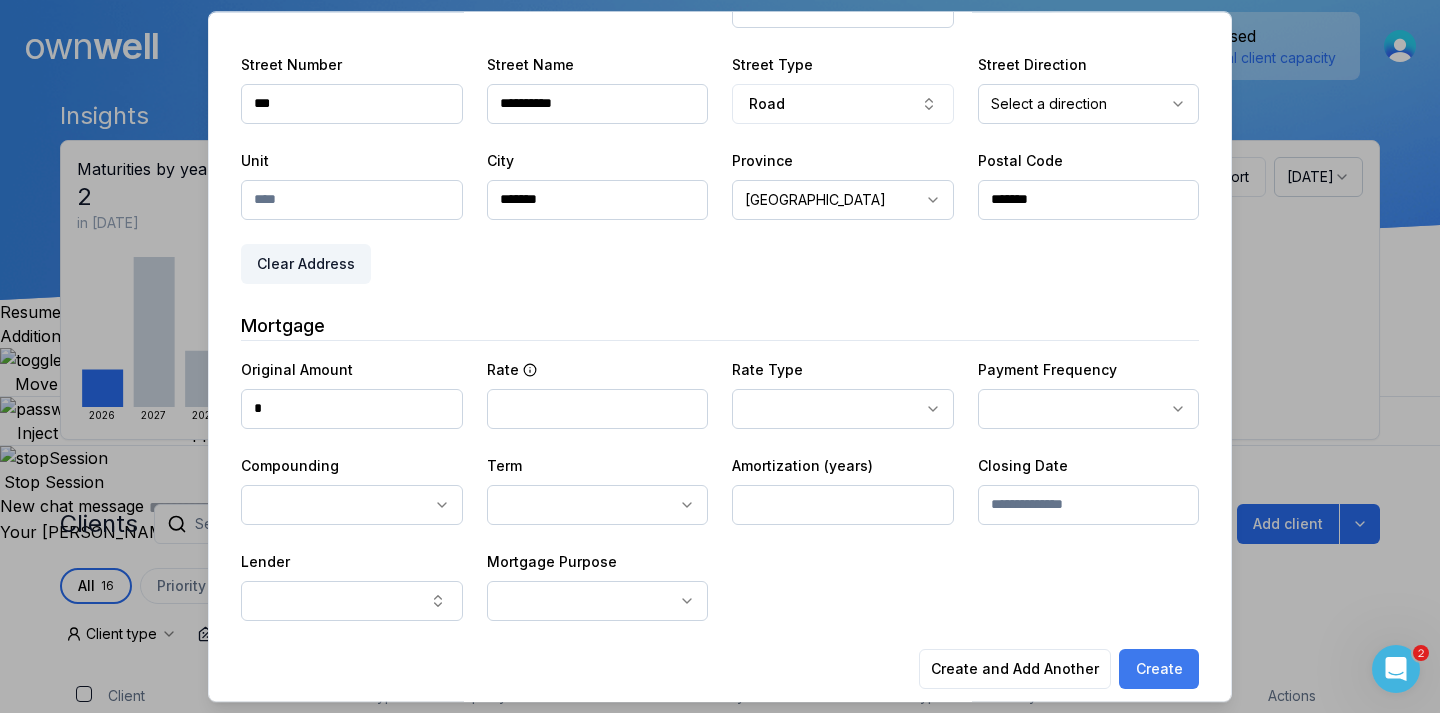 click on "Create" at bounding box center [1159, 669] 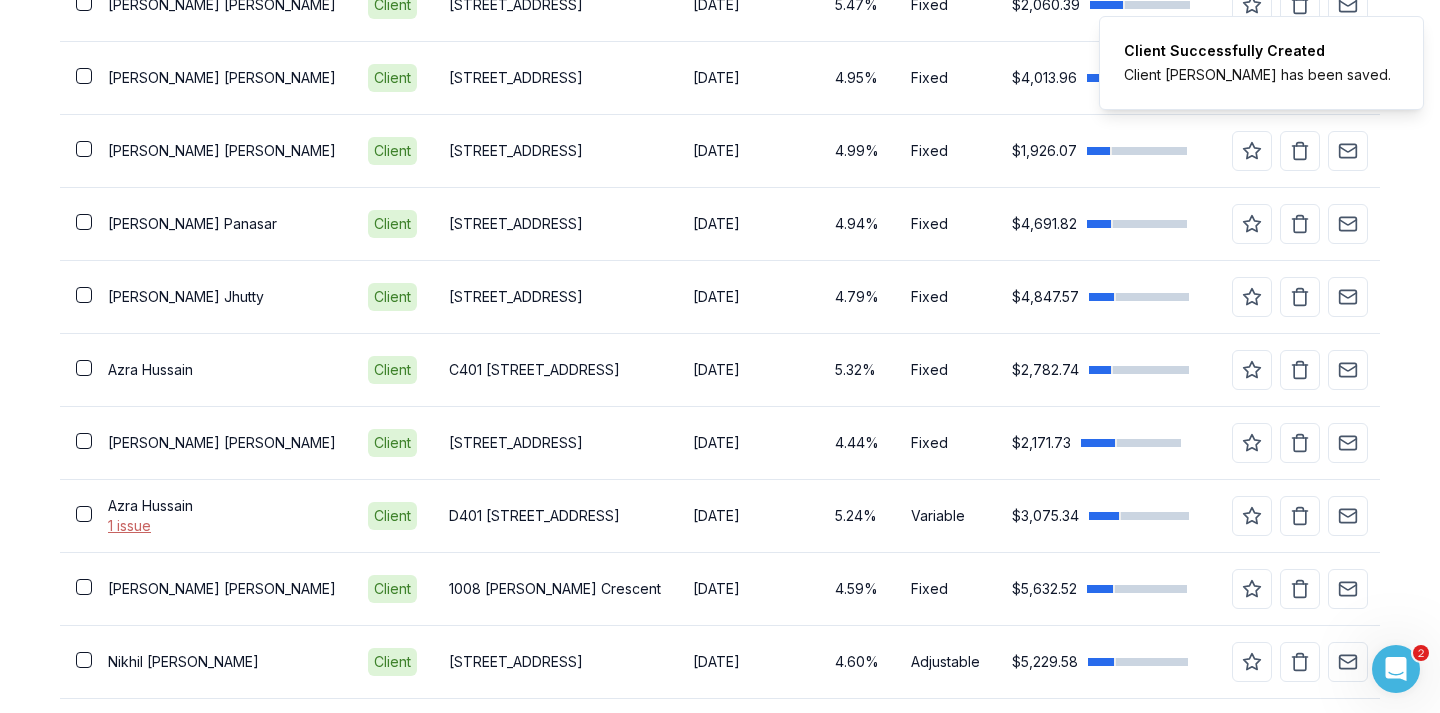 scroll, scrollTop: 1324, scrollLeft: 0, axis: vertical 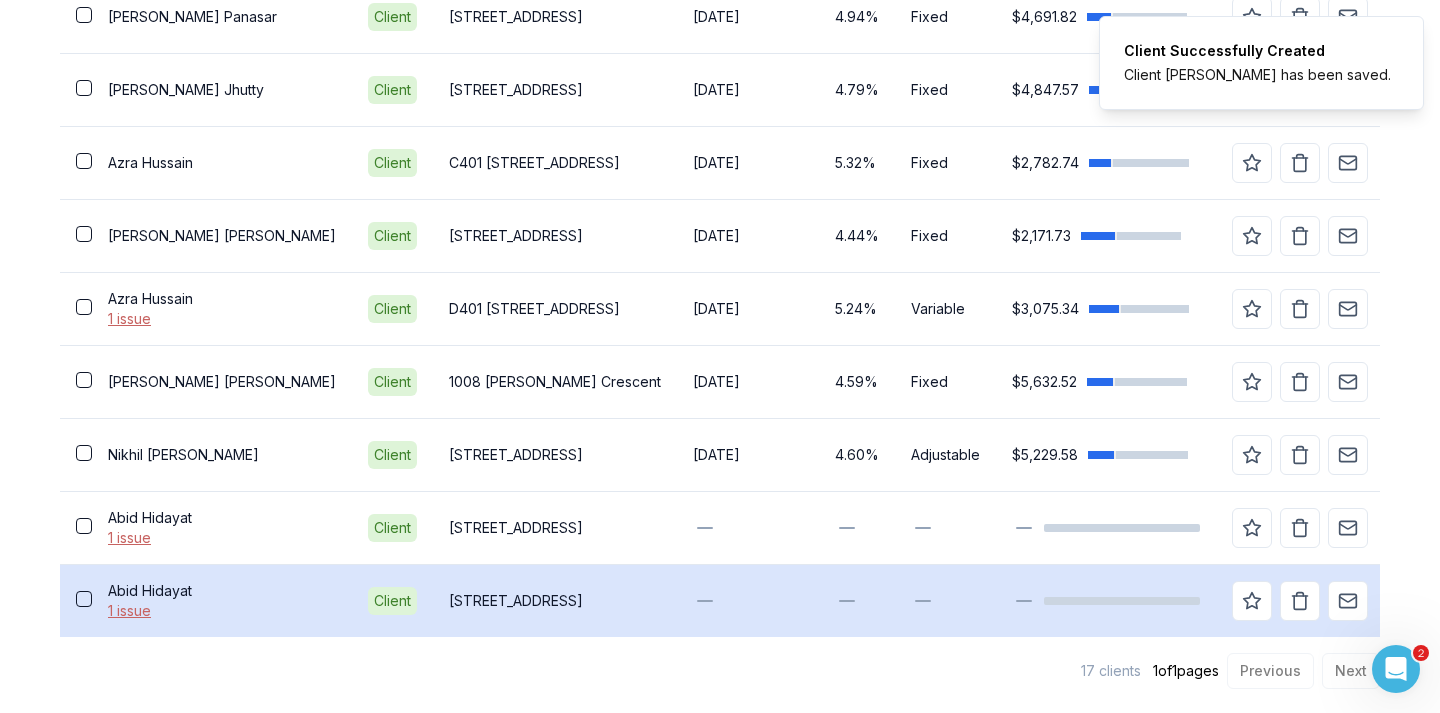 click on "[STREET_ADDRESS]" at bounding box center (555, 600) 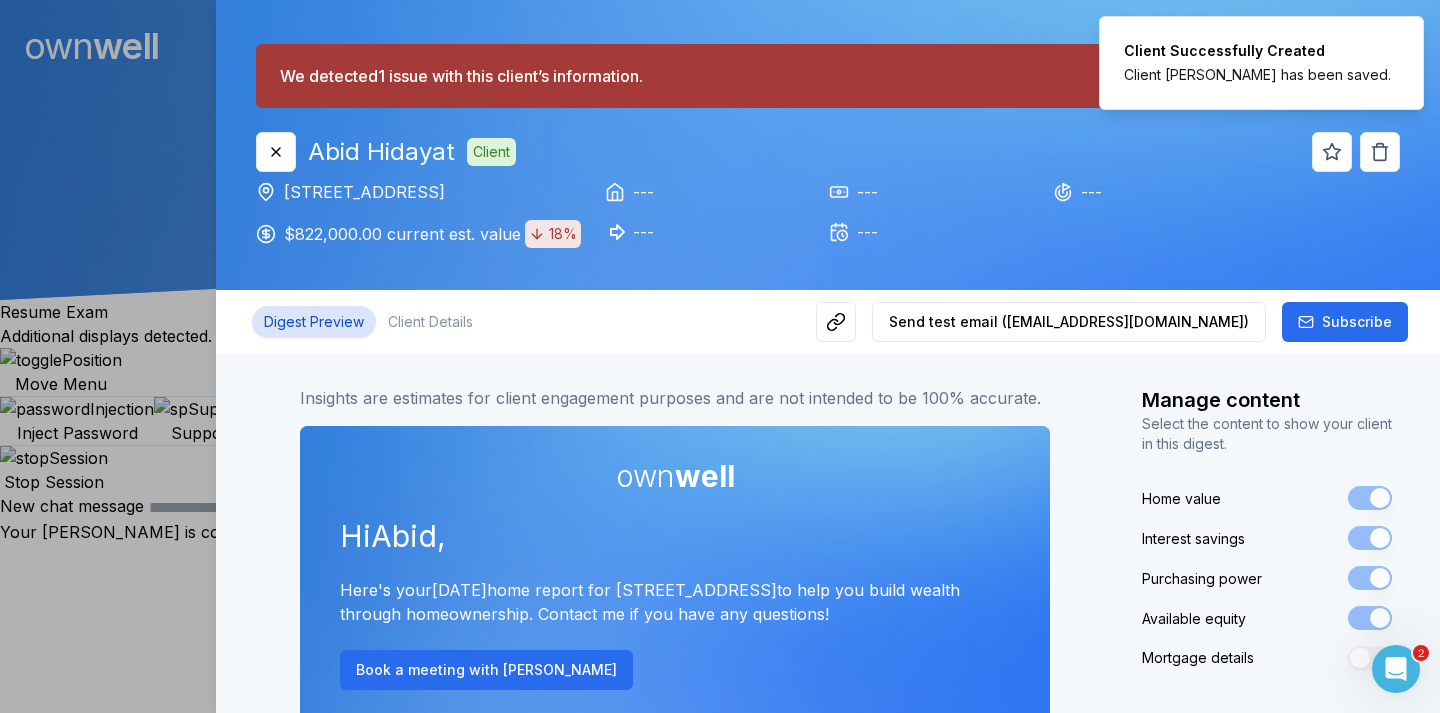 scroll, scrollTop: 0, scrollLeft: 0, axis: both 